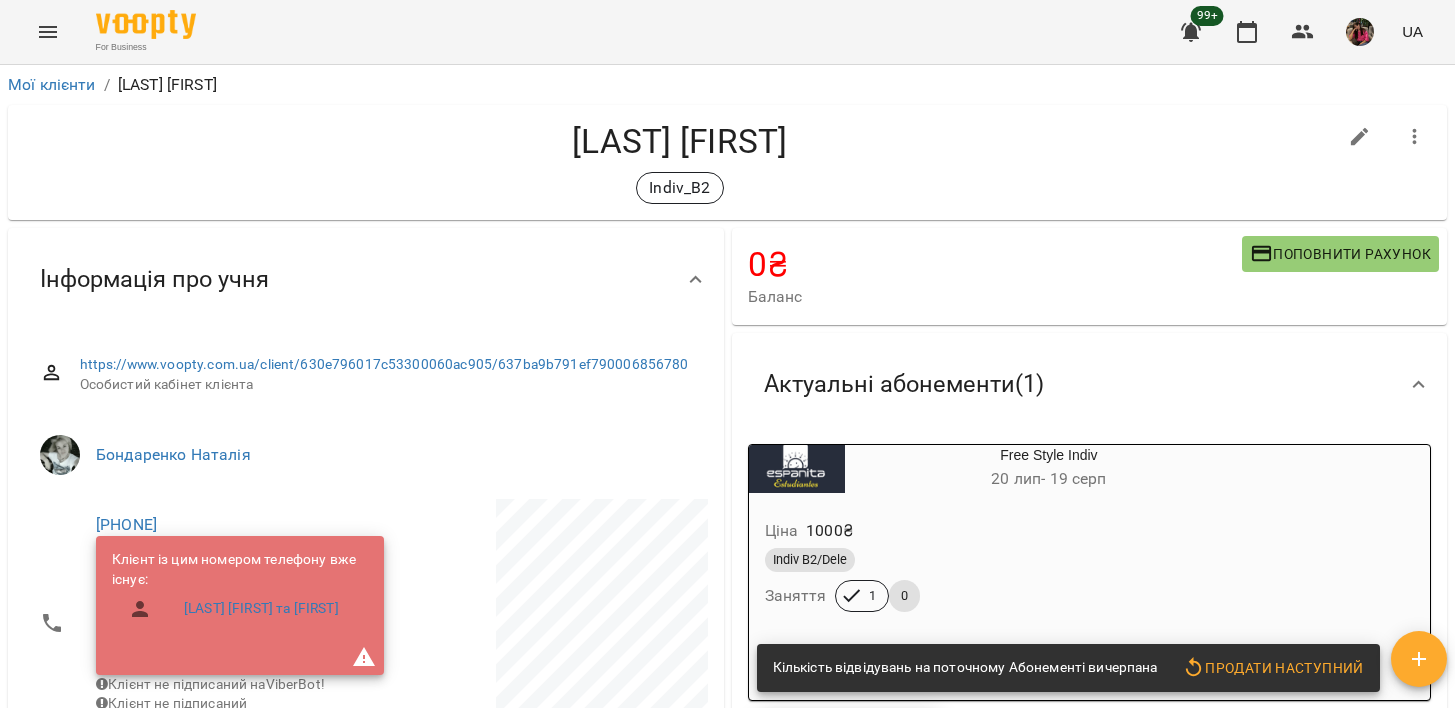 scroll, scrollTop: 0, scrollLeft: 0, axis: both 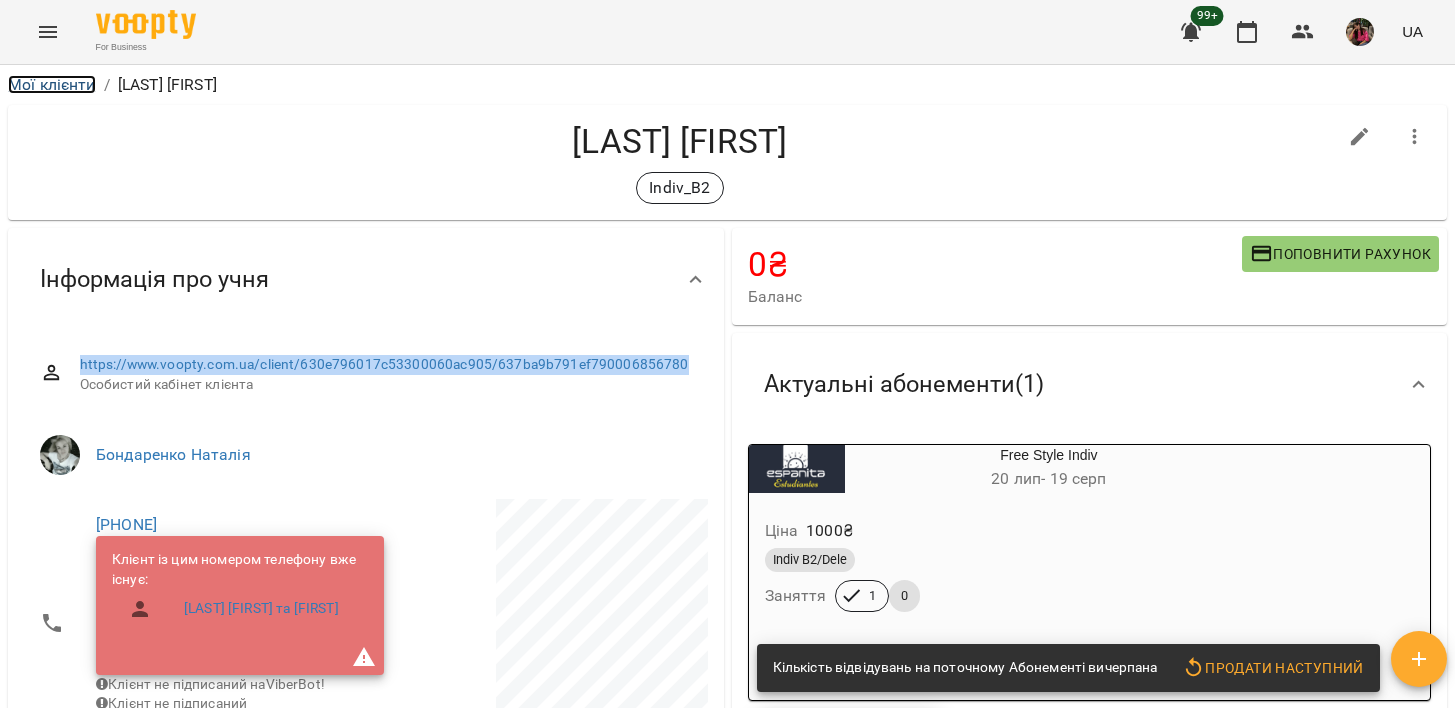 click on "Мої клієнти" at bounding box center (52, 84) 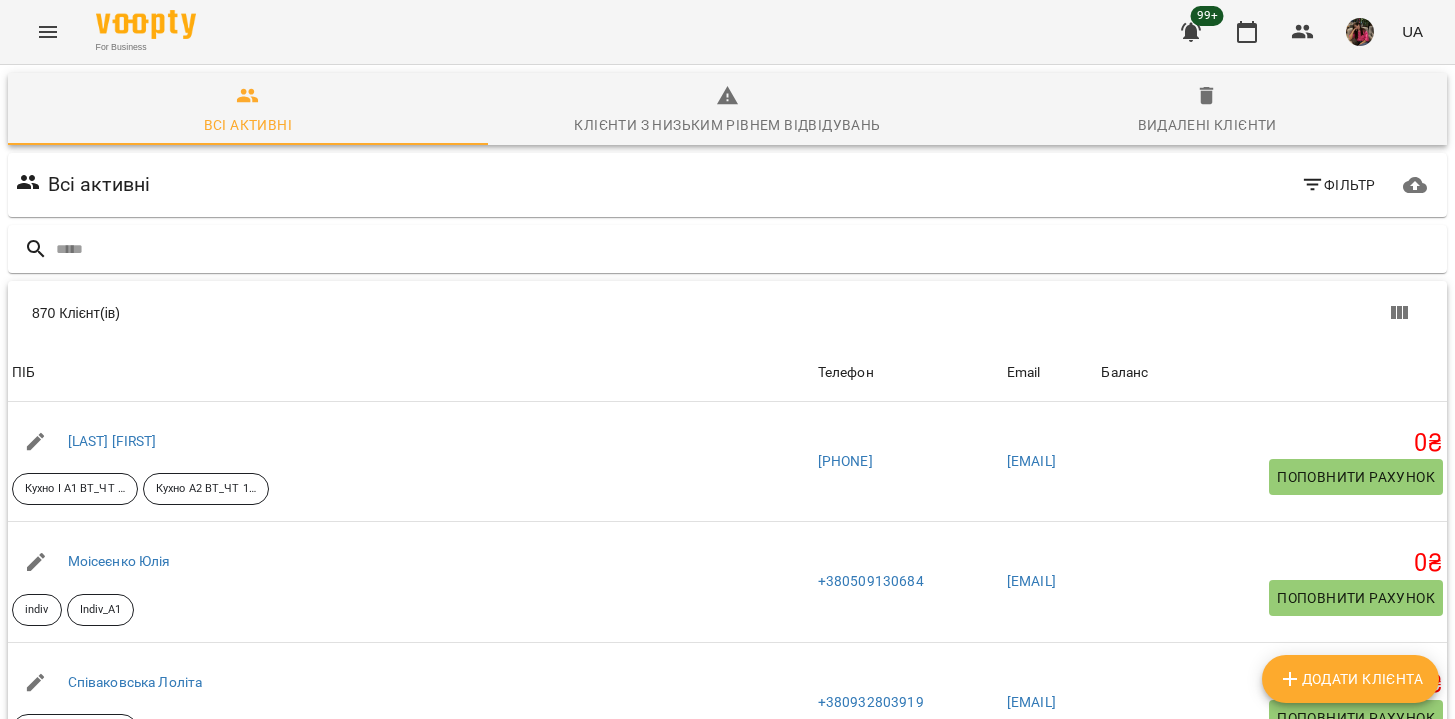 click on "Додати клієнта" at bounding box center (1350, 679) 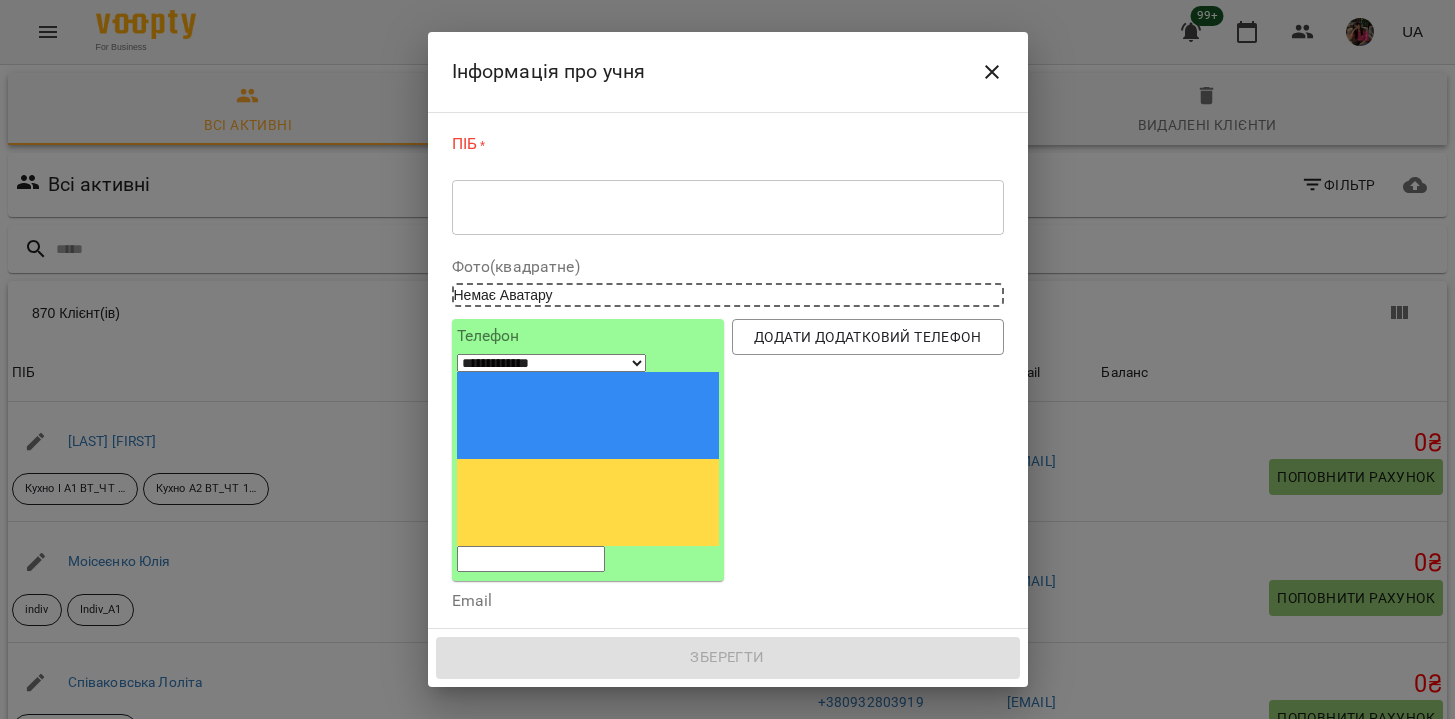 click on "* ​" at bounding box center (728, 207) 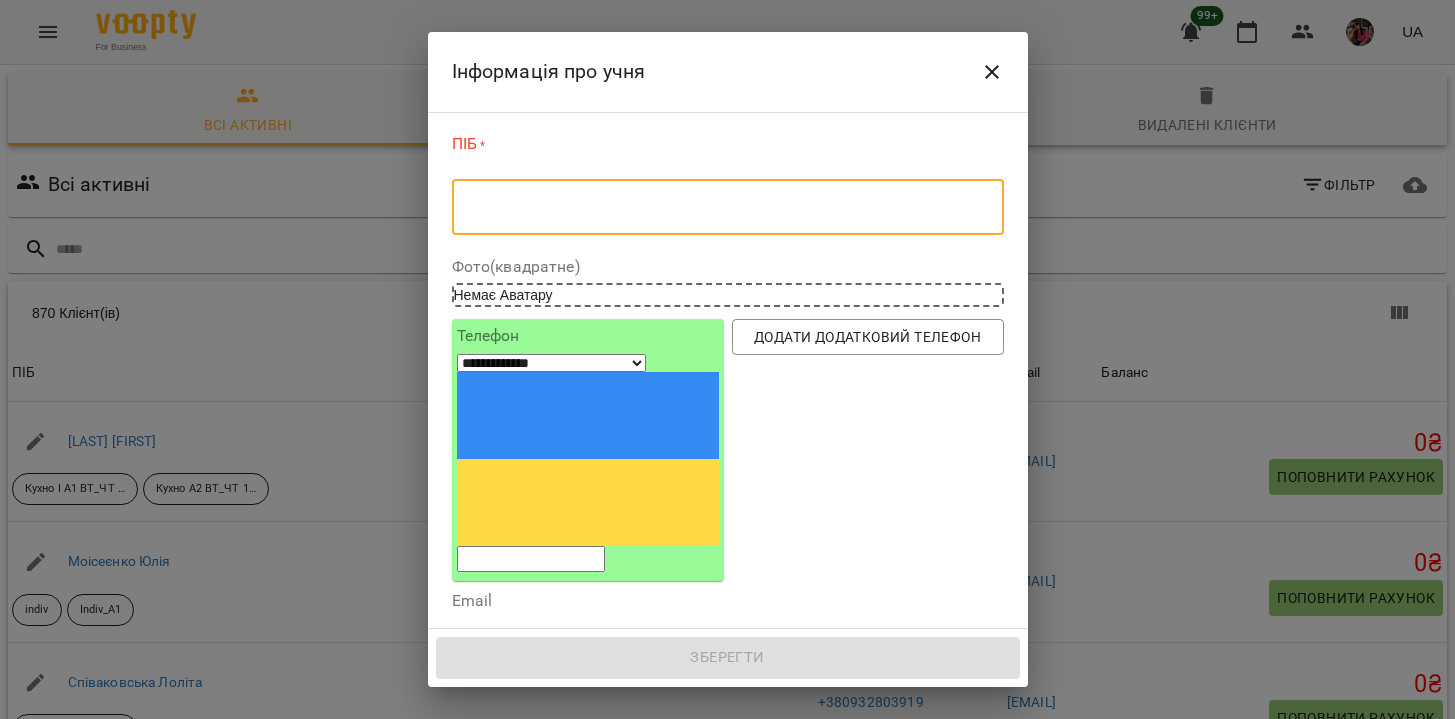 paste on "**********" 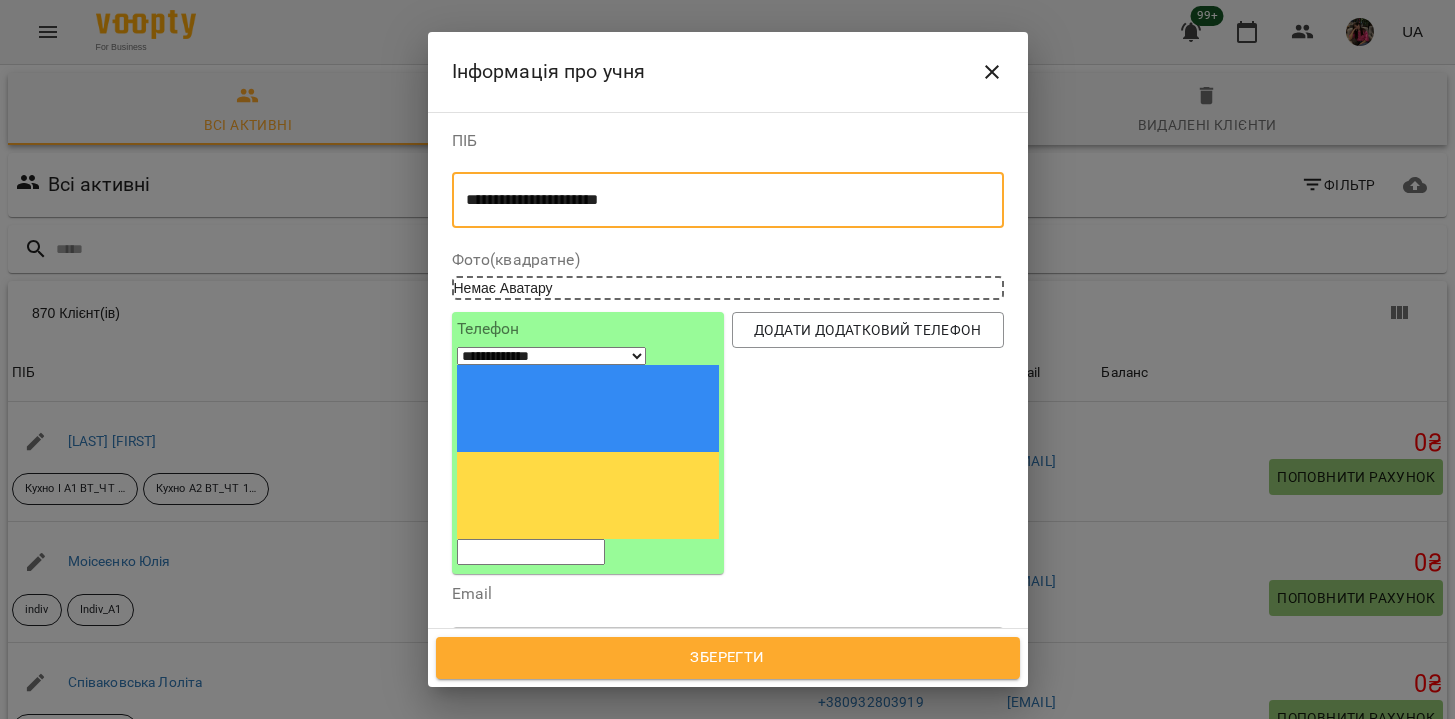 type on "**********" 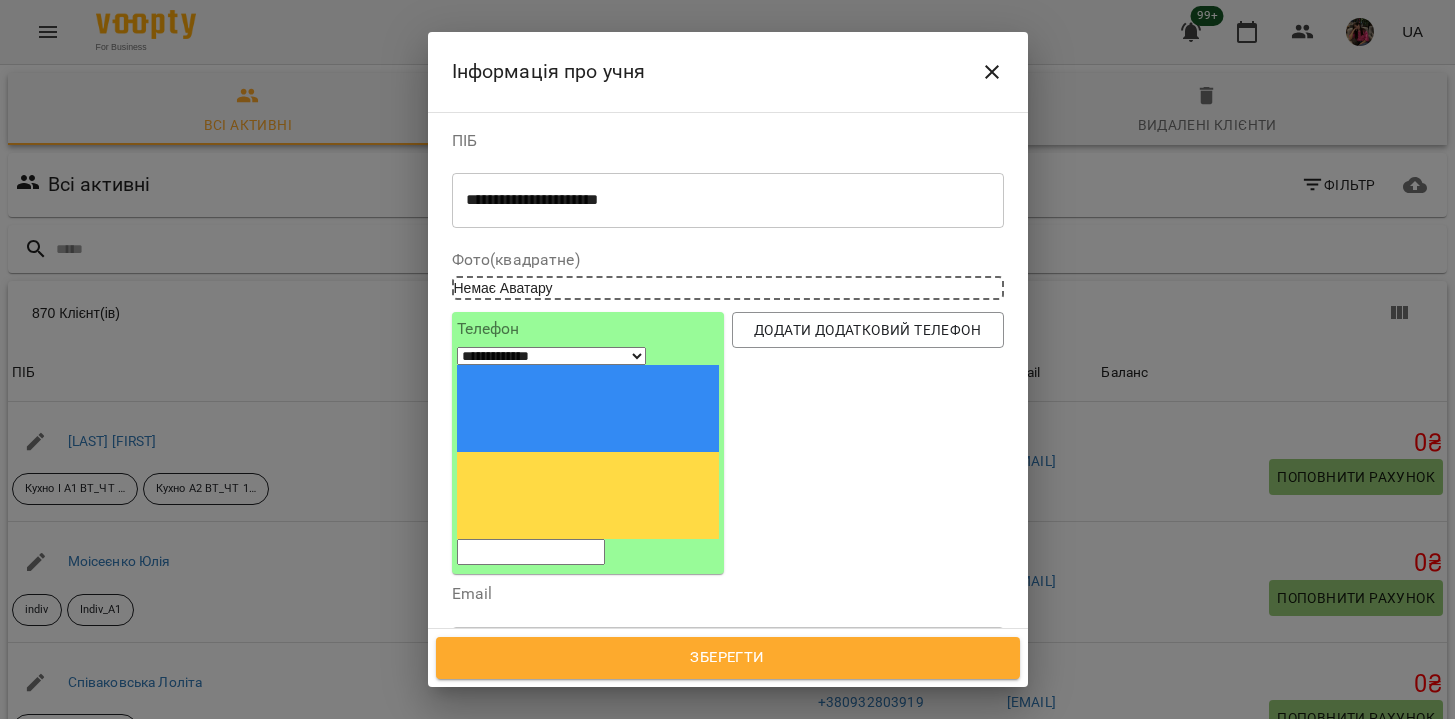 paste on "**********" 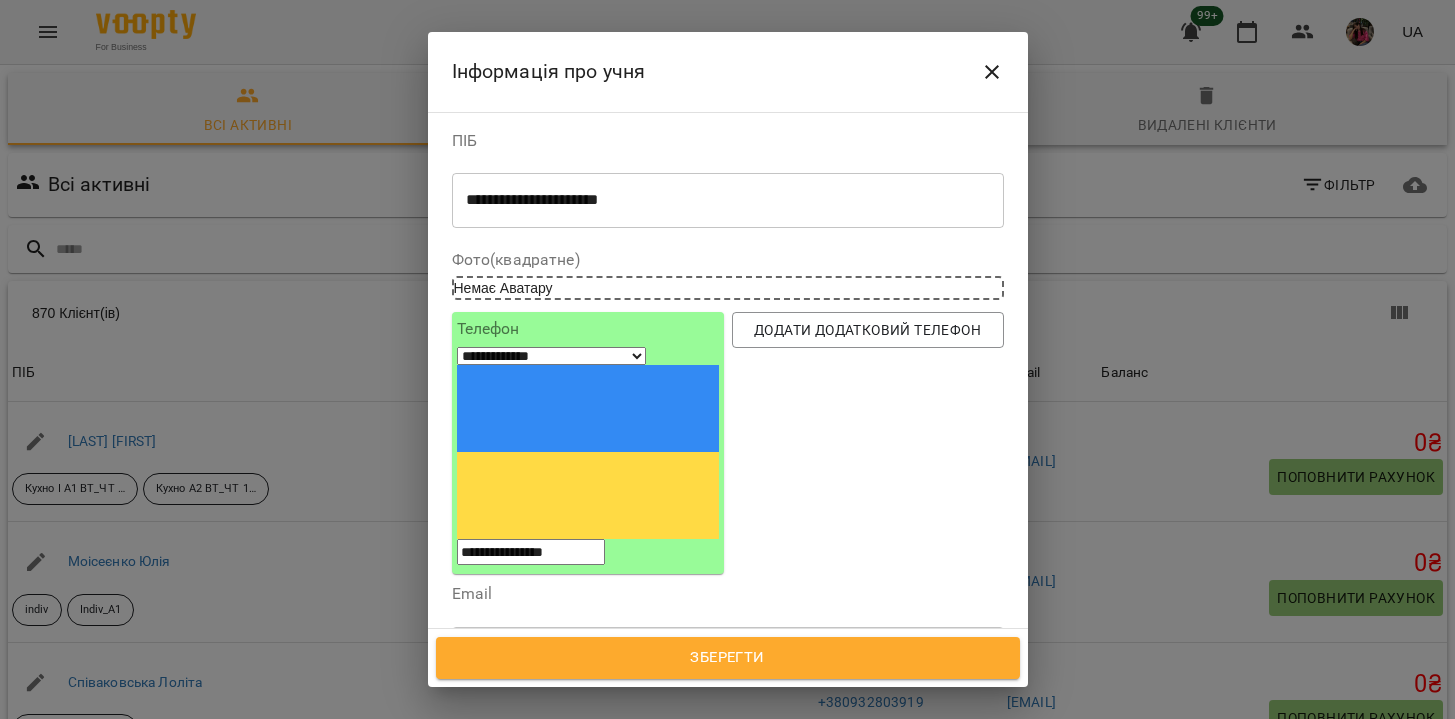 type on "**********" 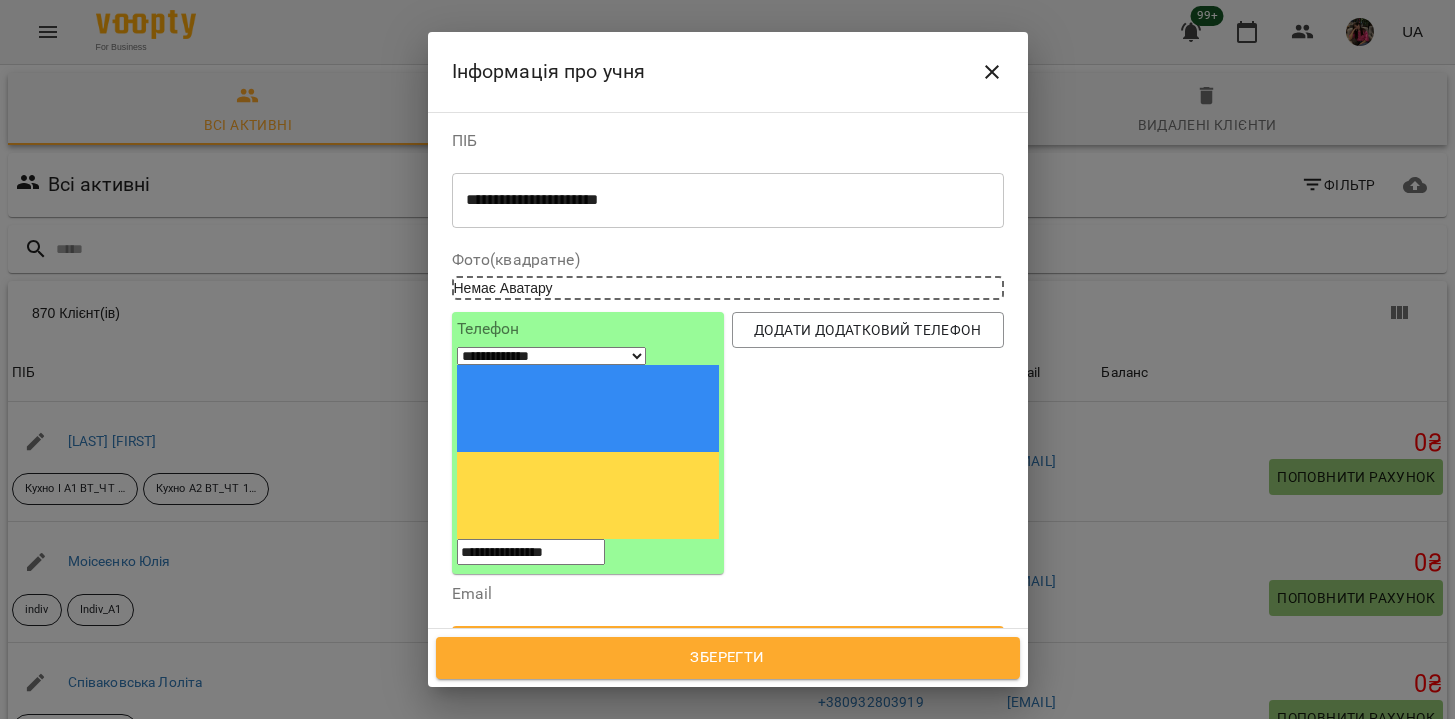 paste on "**********" 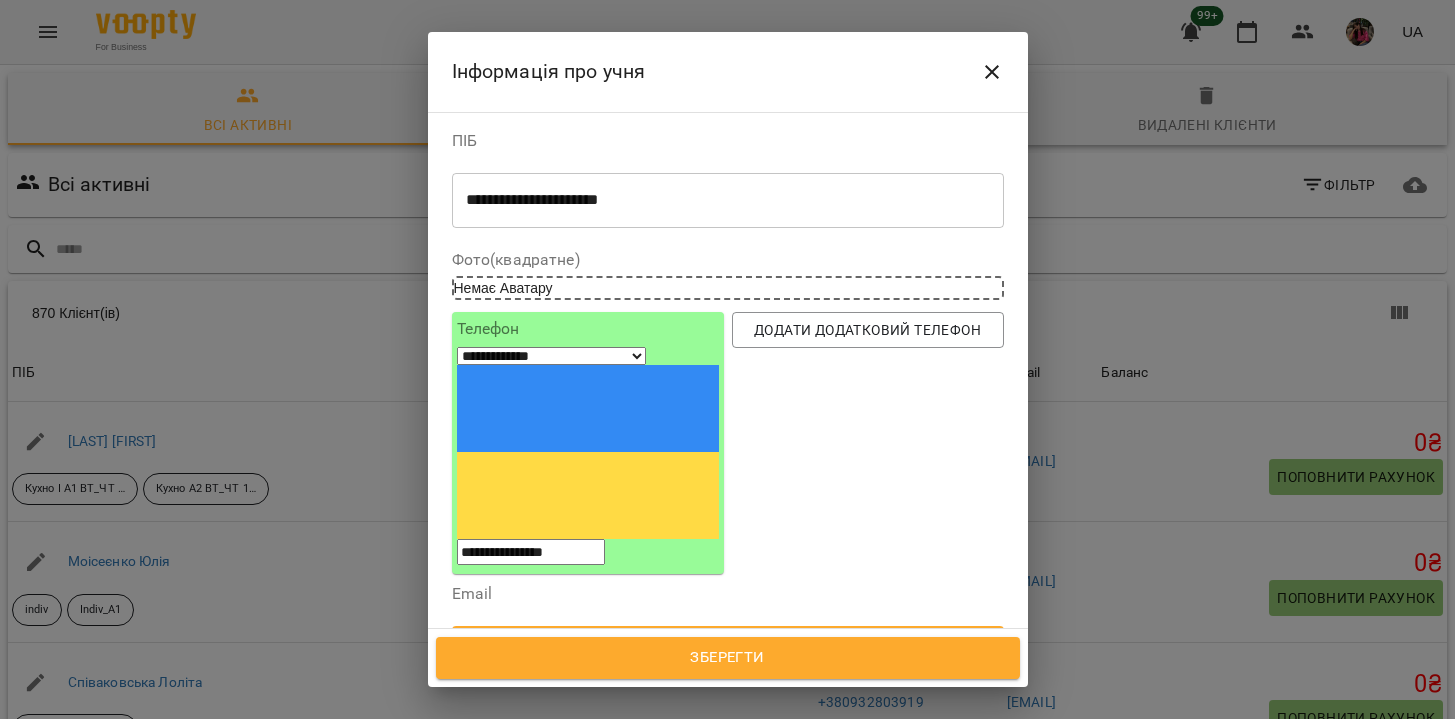 type on "**********" 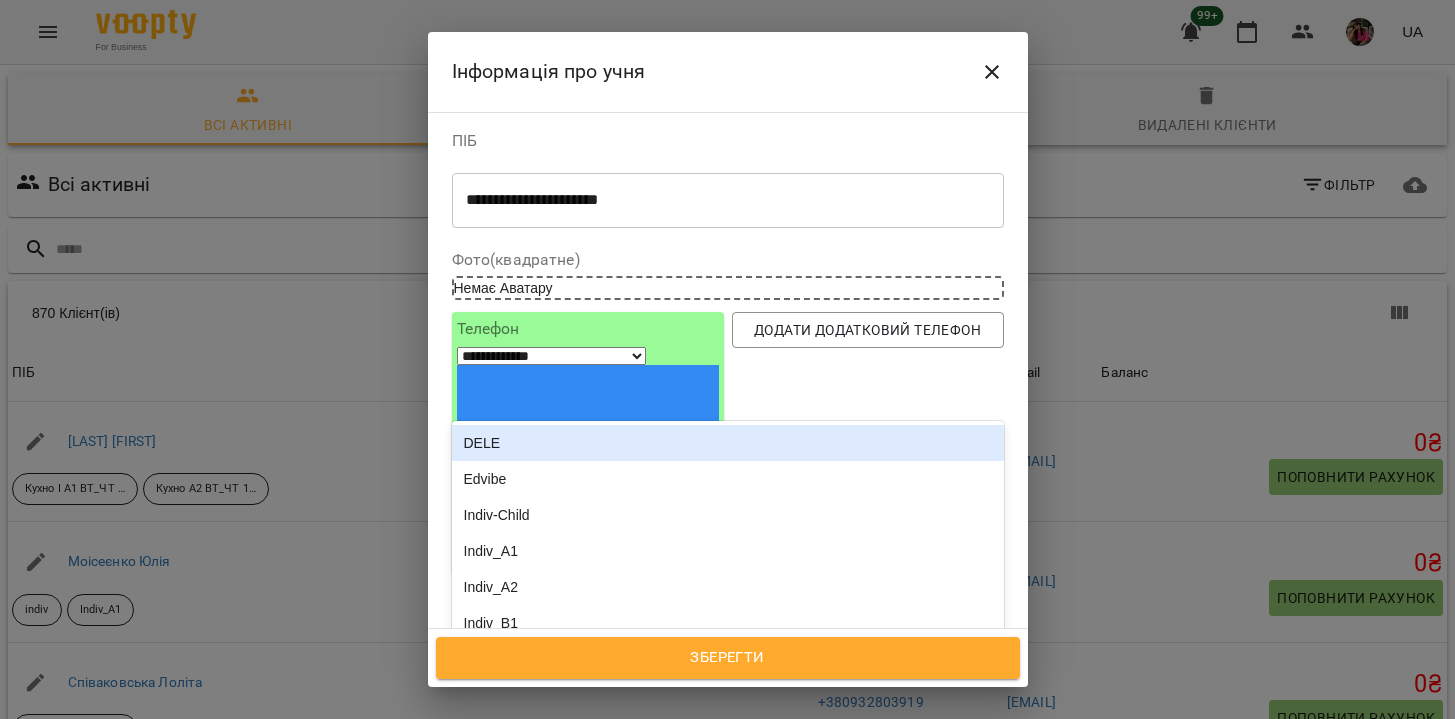 click on "Надрукуйте або оберіть..." at bounding box center [546, 748] 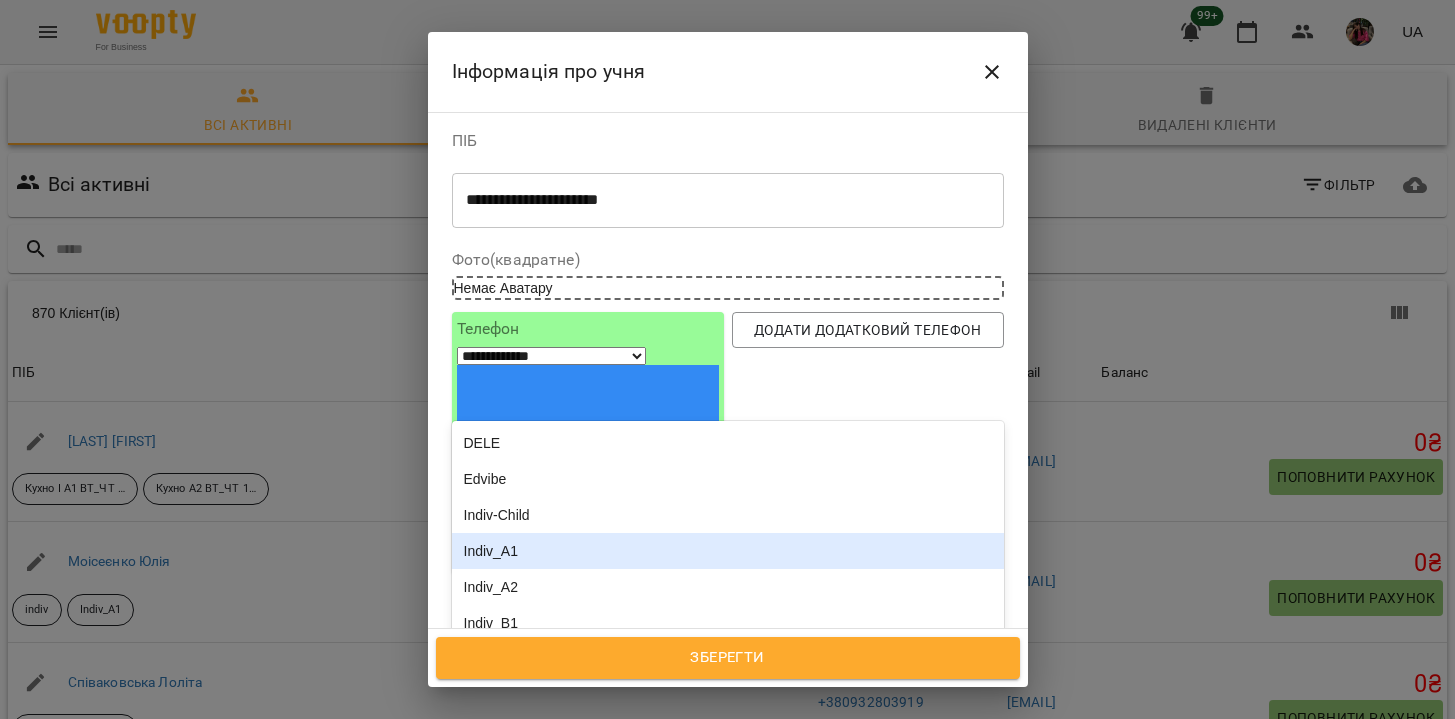 click on "Indiv_A1" at bounding box center (728, 551) 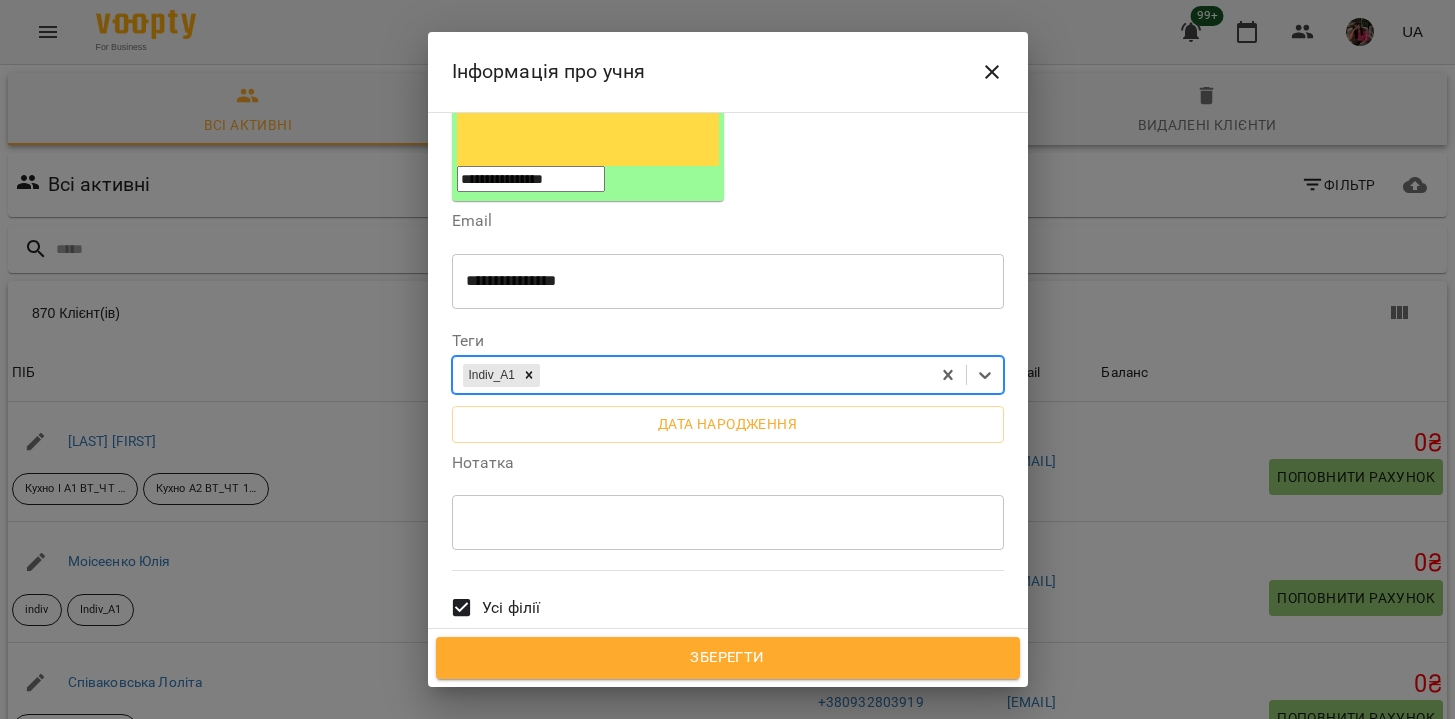 scroll, scrollTop: 375, scrollLeft: 0, axis: vertical 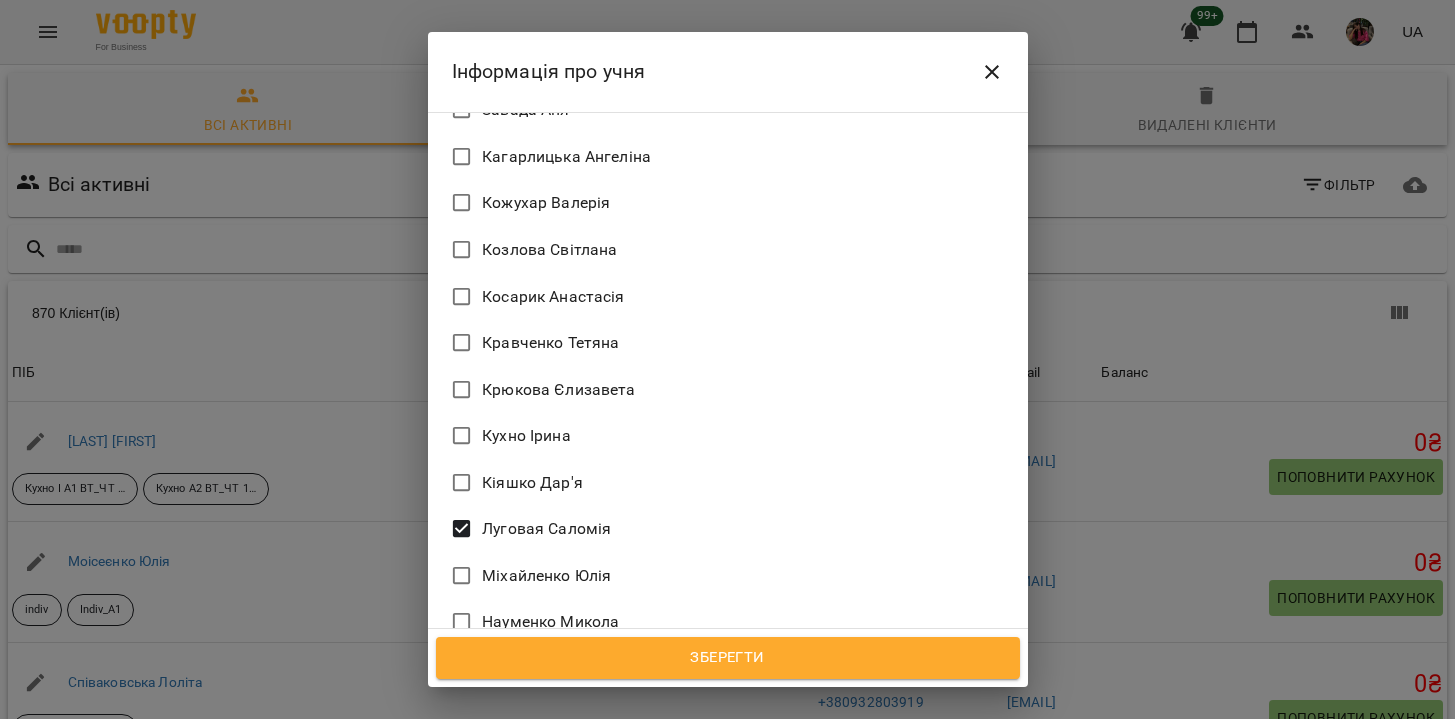 click on "Зберегти" at bounding box center [728, 658] 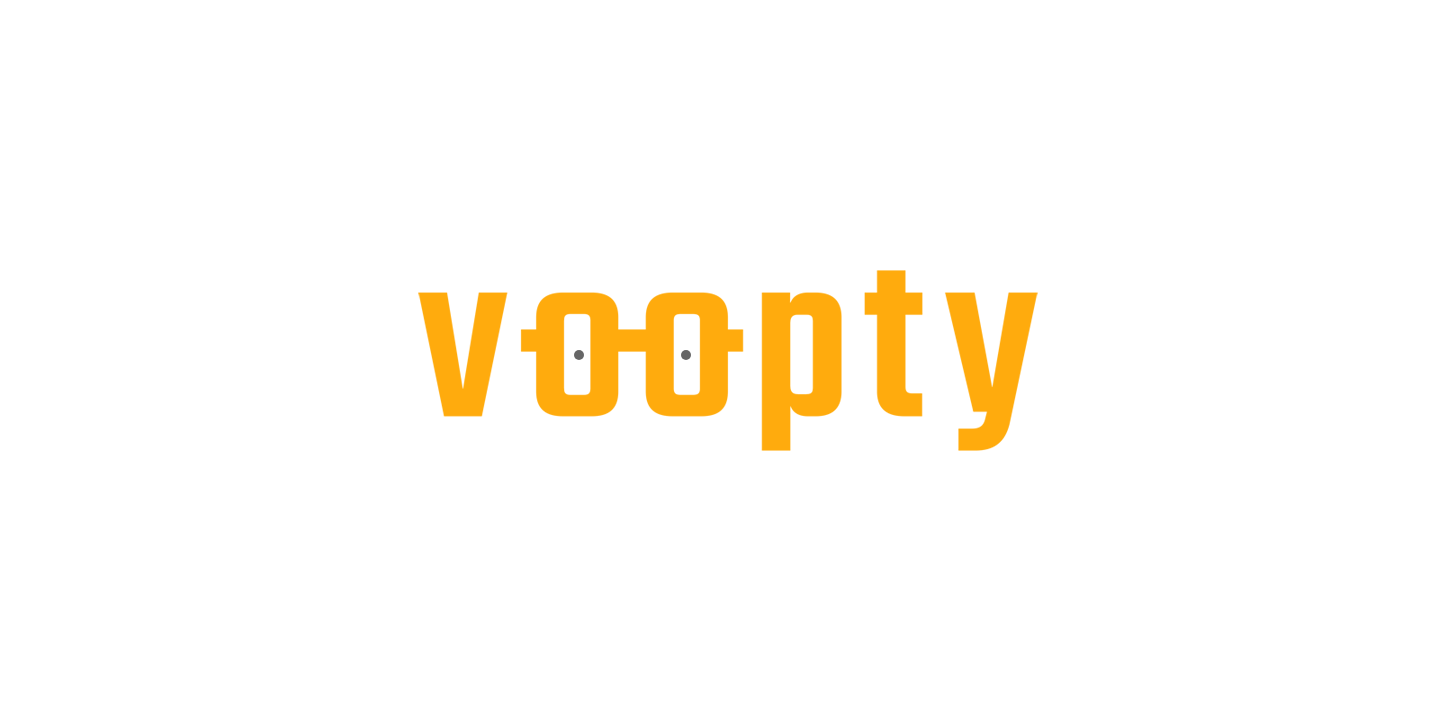scroll, scrollTop: 0, scrollLeft: 0, axis: both 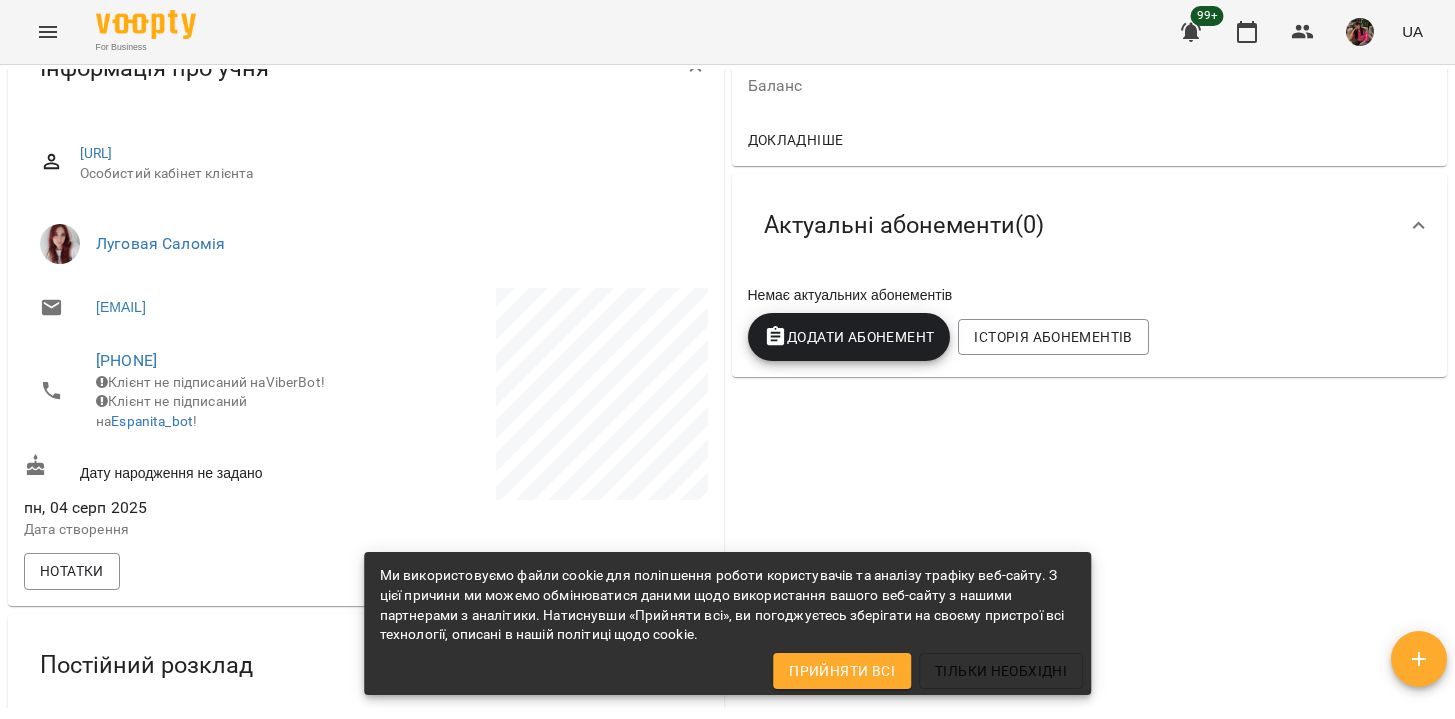 click on "Додати Абонемент" at bounding box center [849, 337] 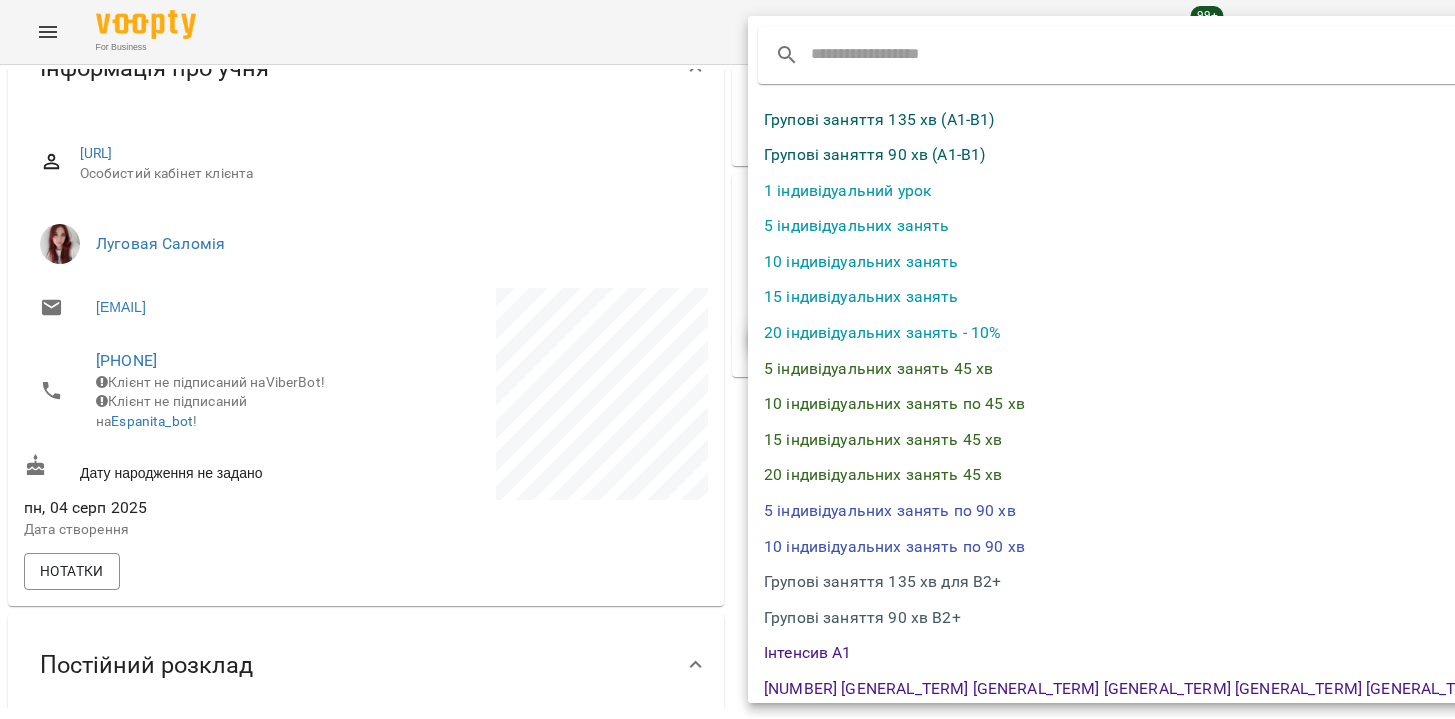 scroll, scrollTop: 1113, scrollLeft: 0, axis: vertical 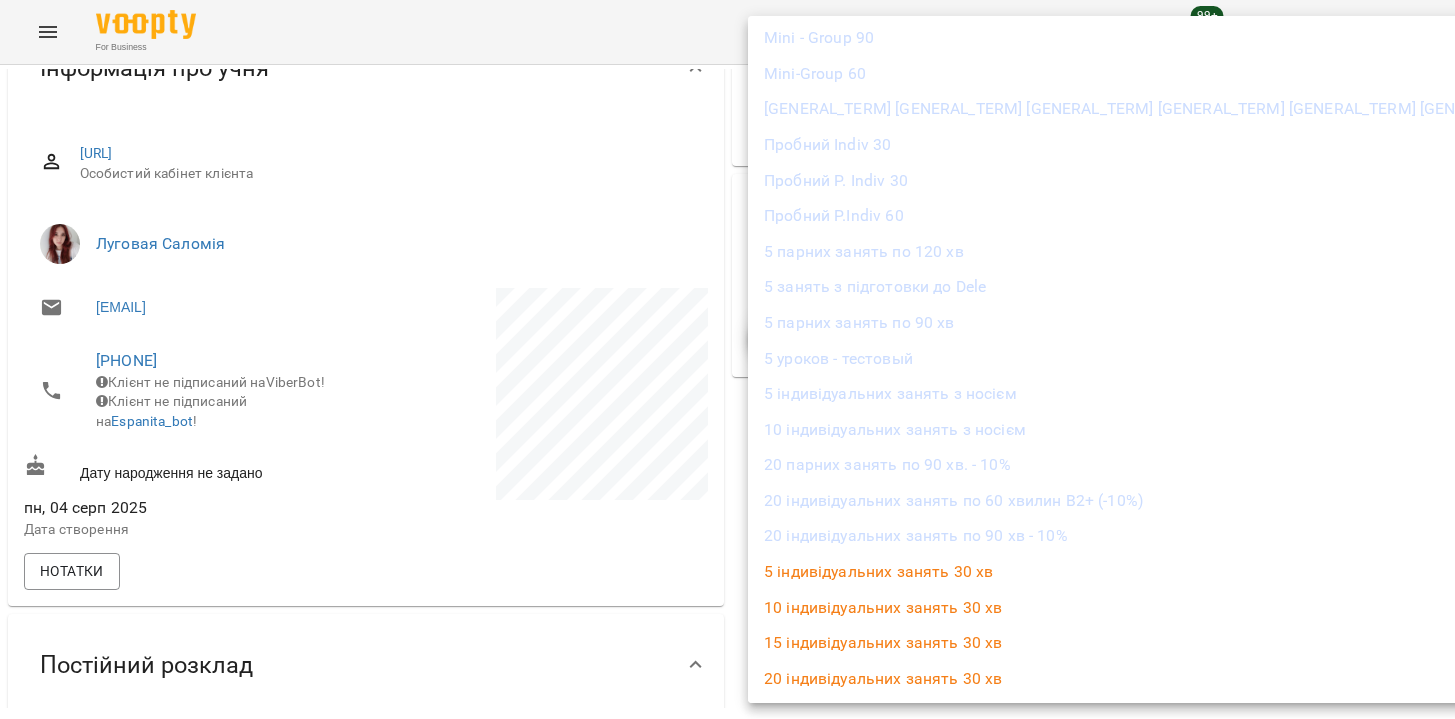 click on "Пробний Indiv 30" at bounding box center (1391, 145) 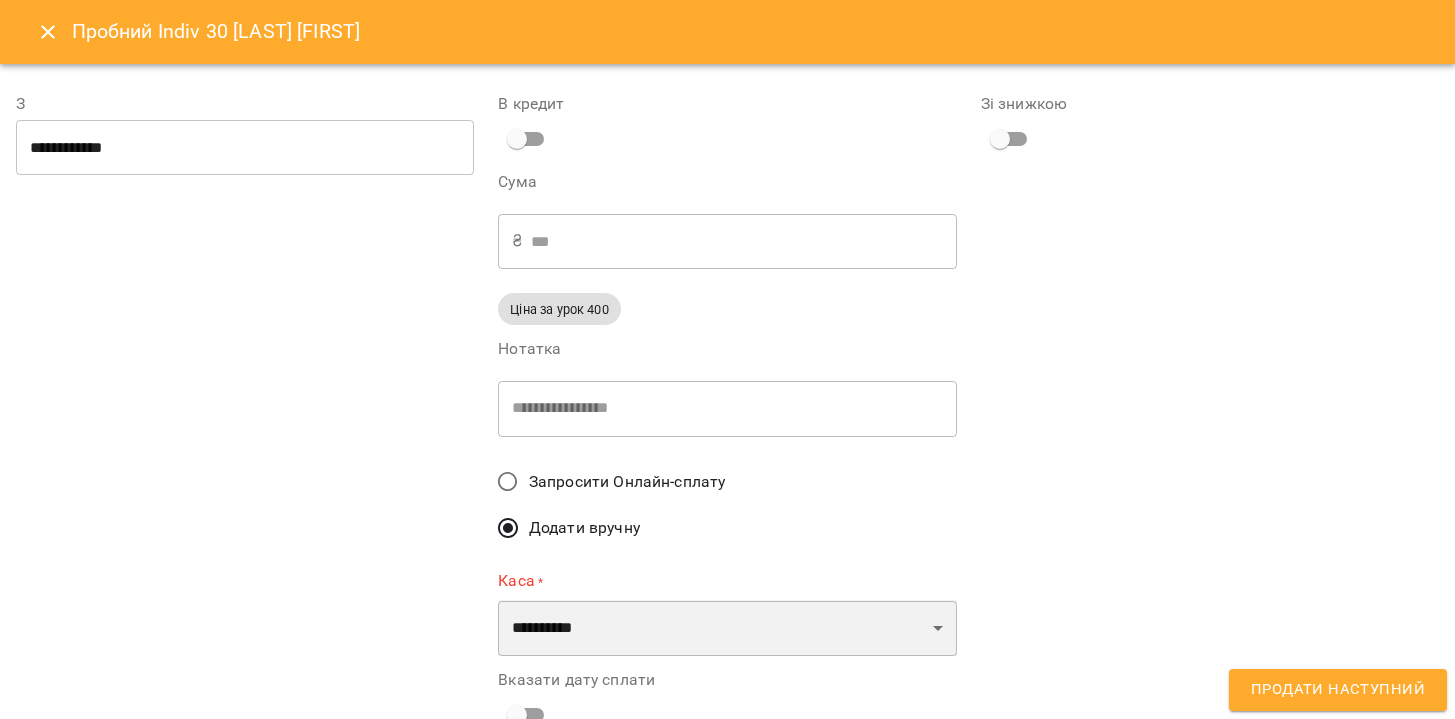 click on "**********" at bounding box center (727, 628) 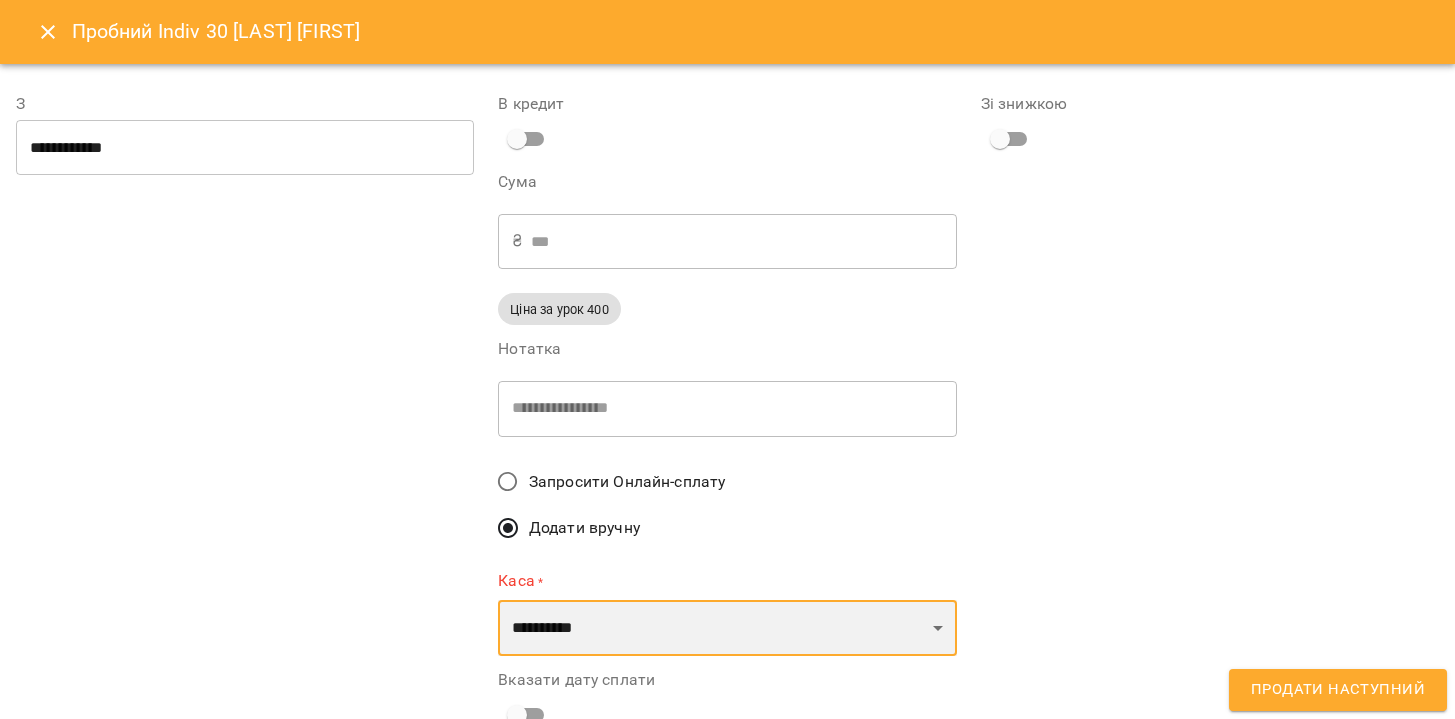 select on "****" 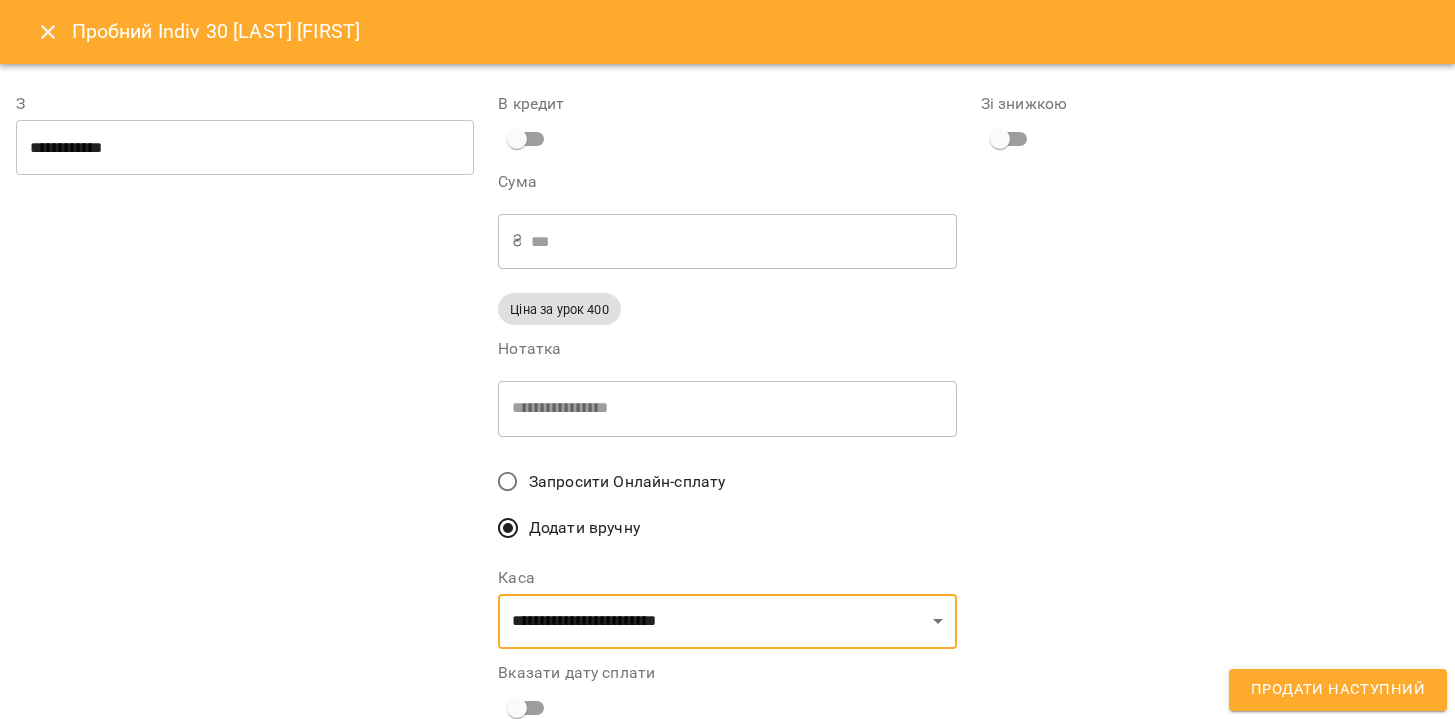 click on "Продати наступний" at bounding box center (1338, 690) 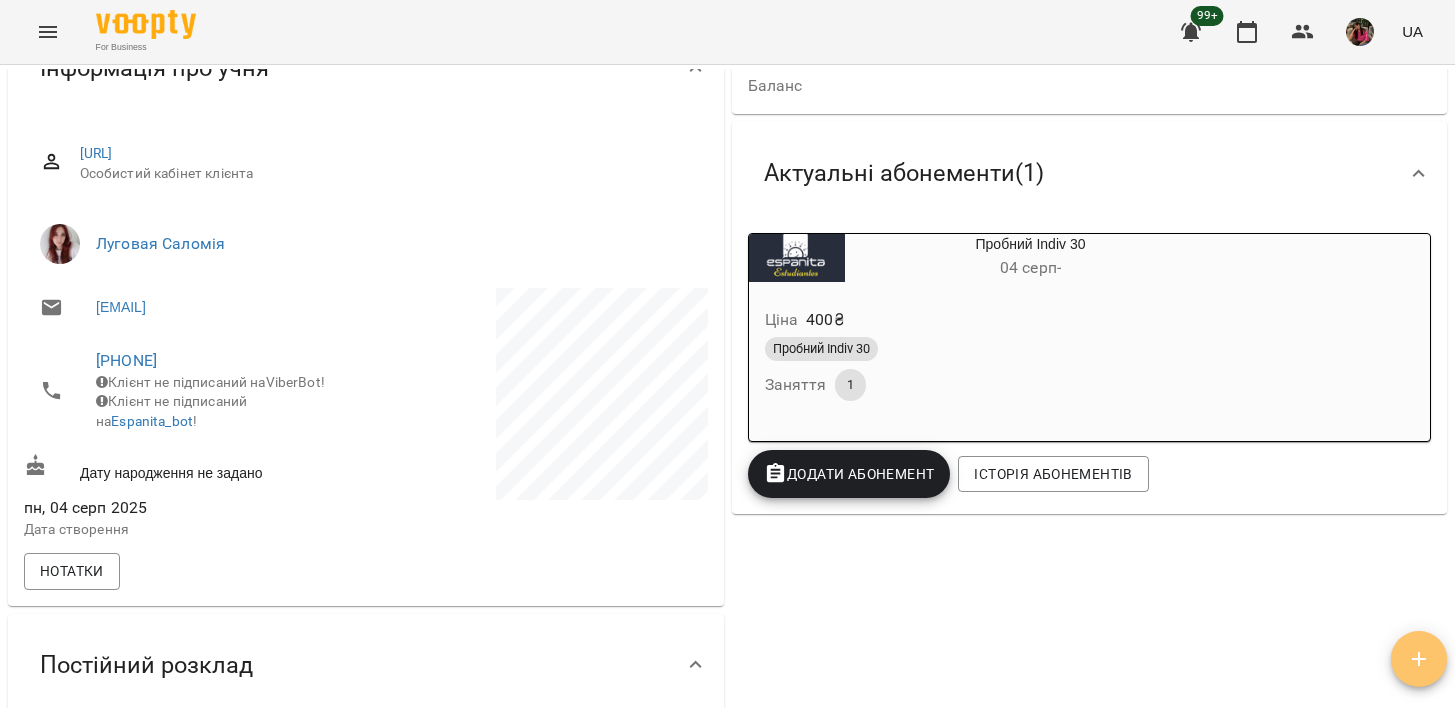 click 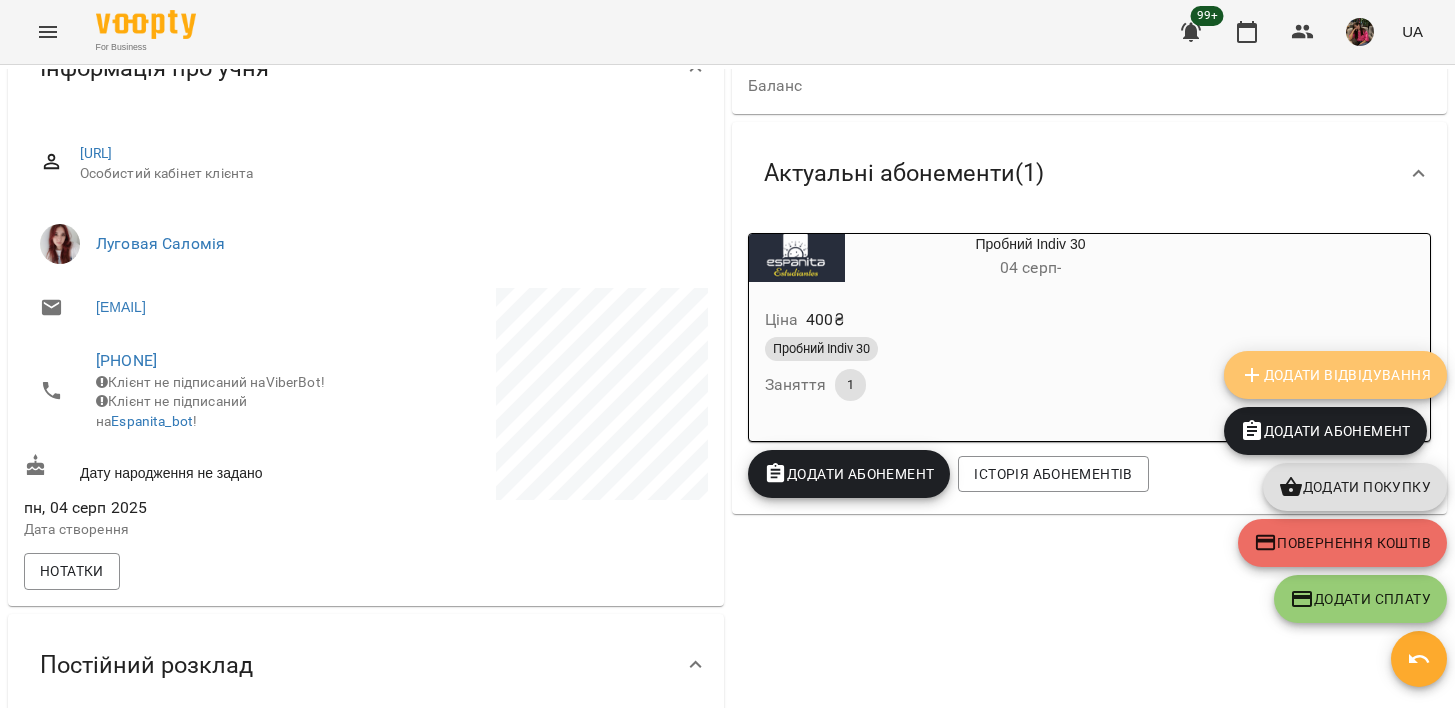 click on "Додати Відвідування" at bounding box center [1335, 375] 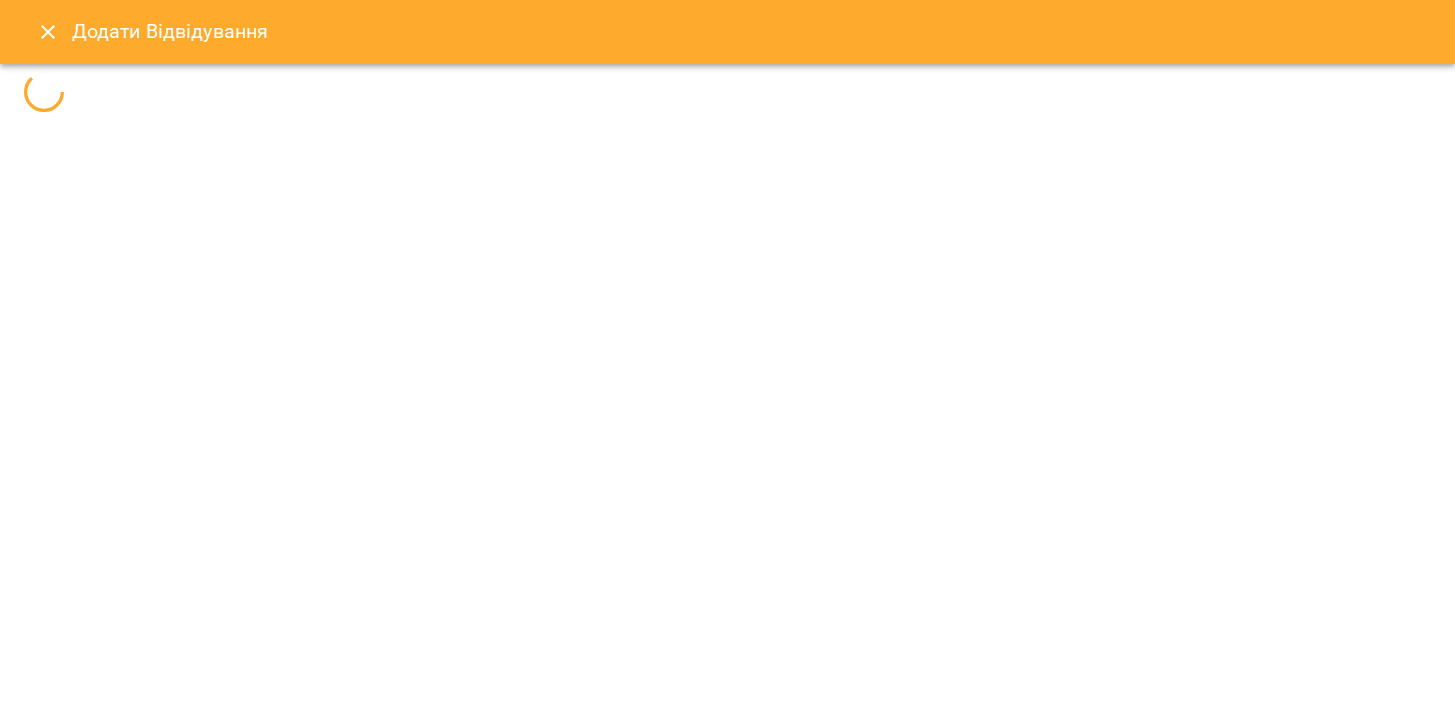 select 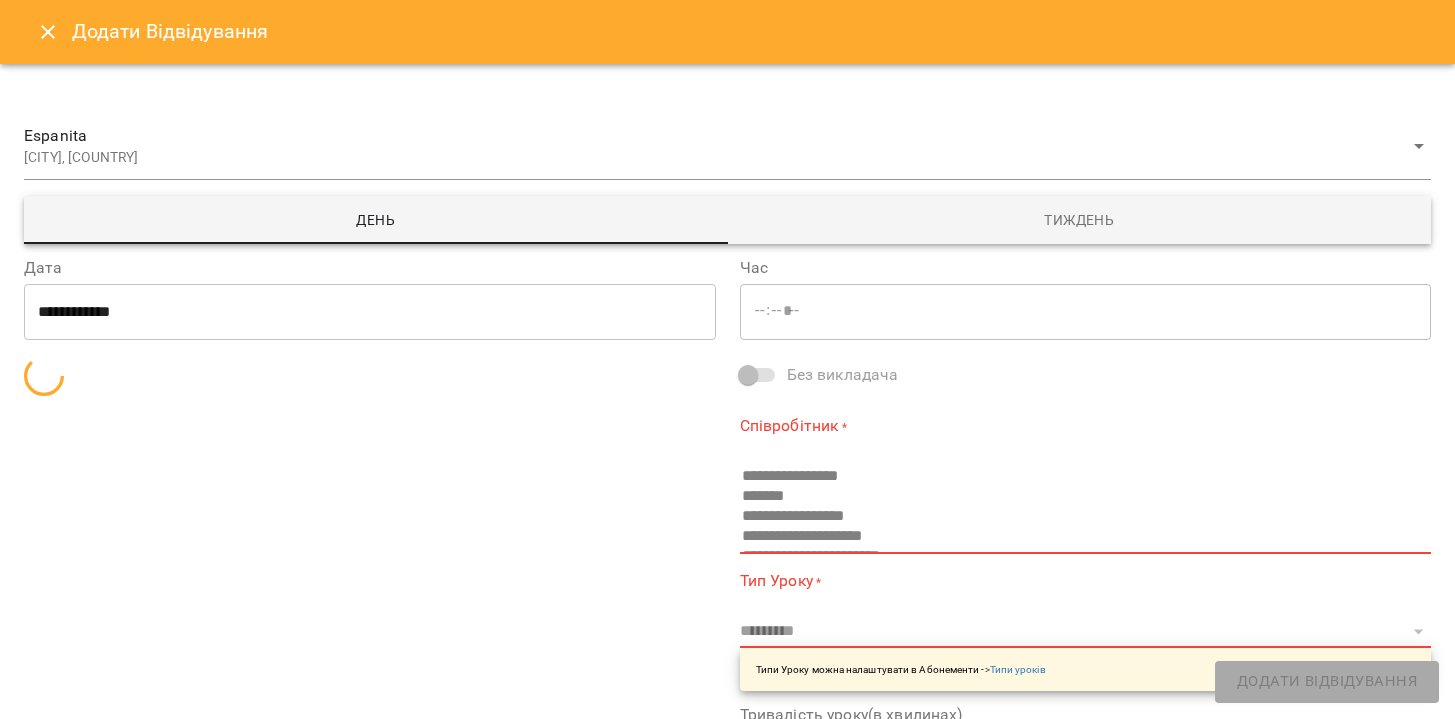 type on "*****" 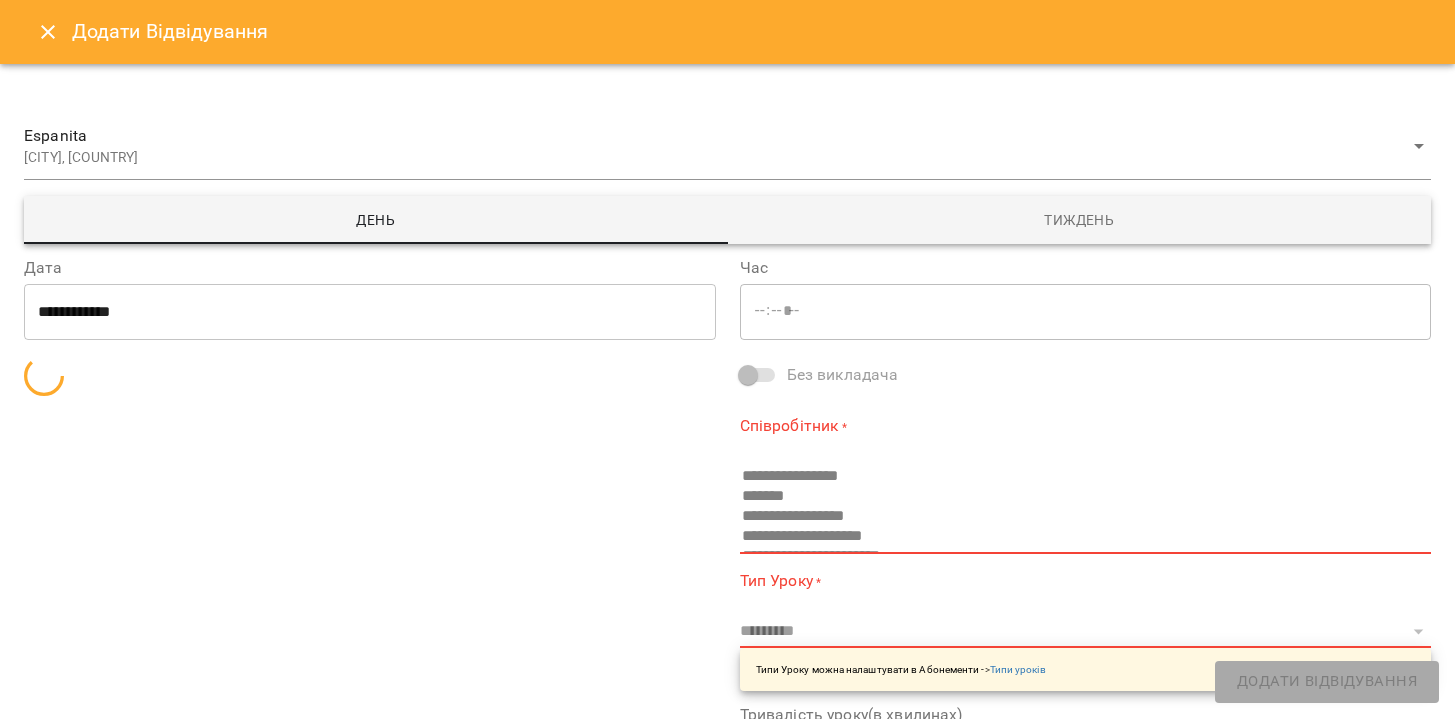 type on "**********" 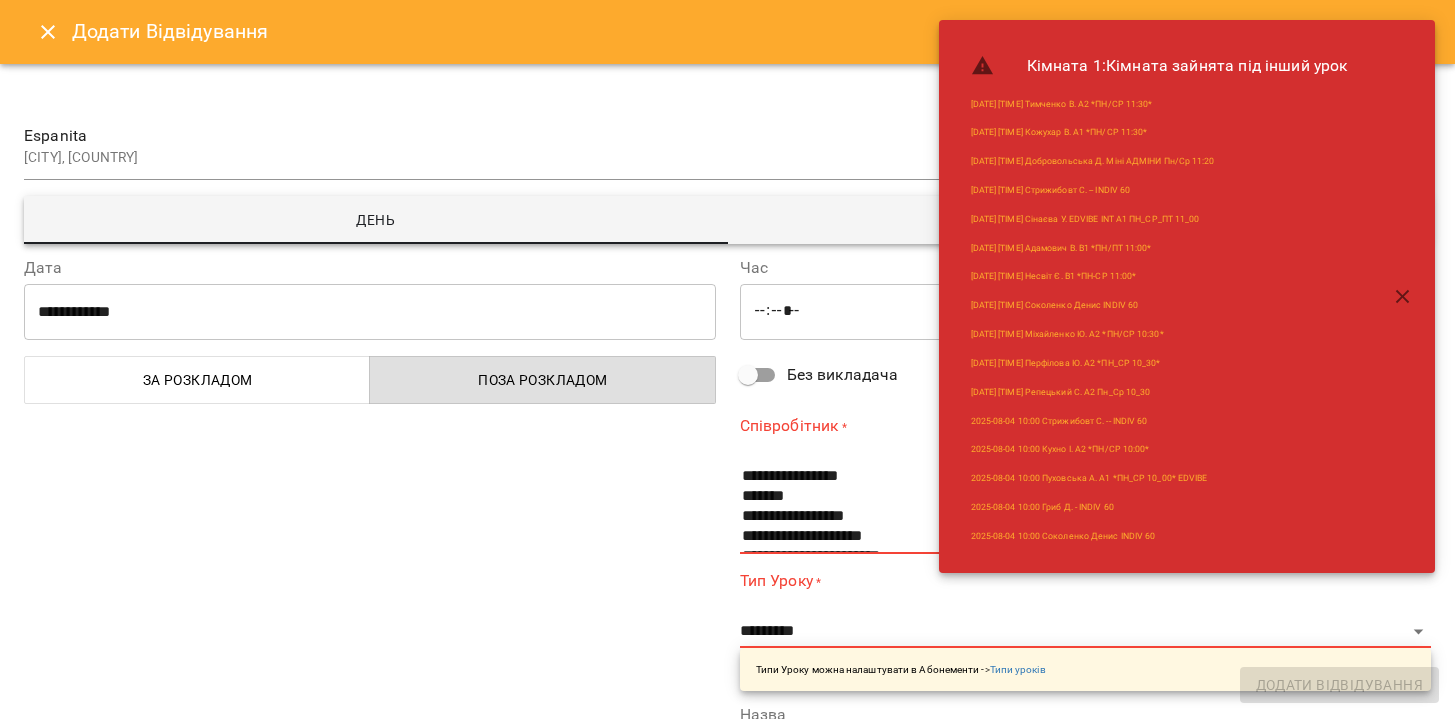 click on "**********" at bounding box center (370, 312) 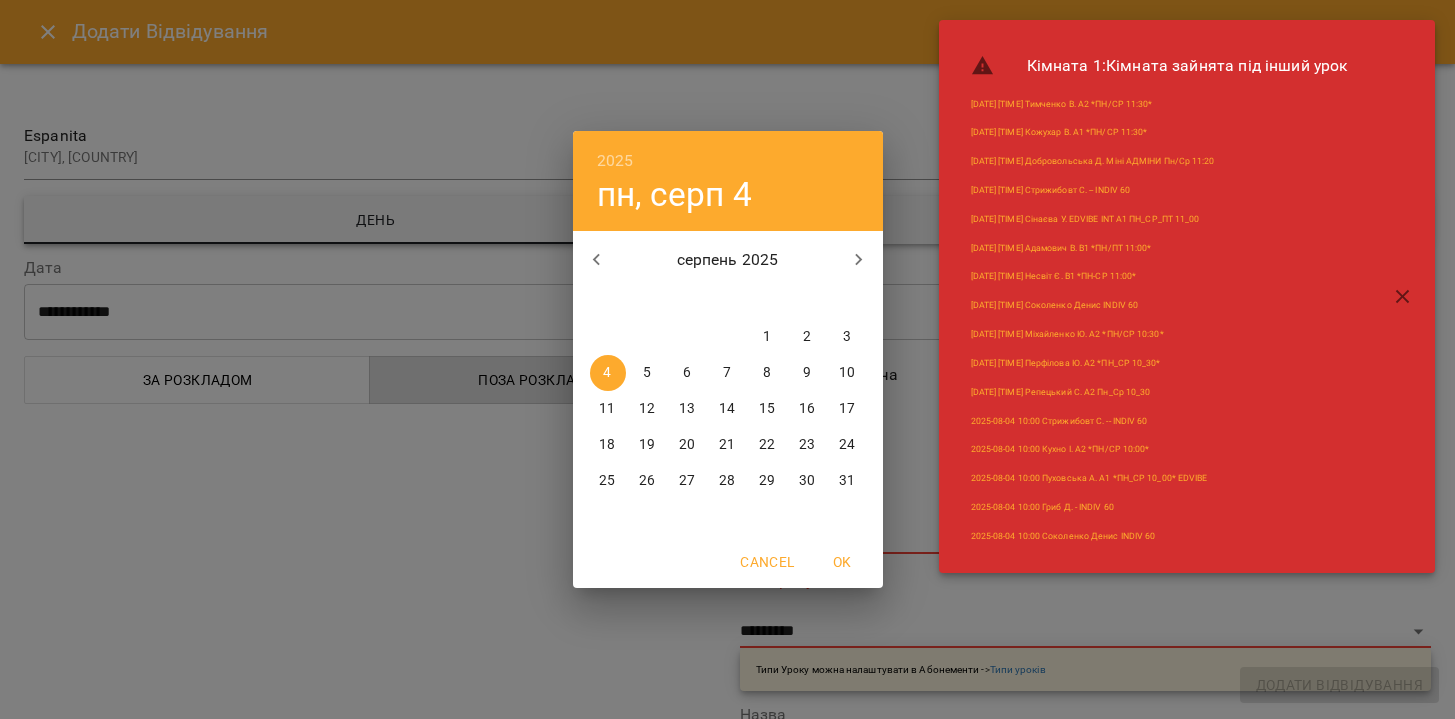 click on "5" at bounding box center [647, 373] 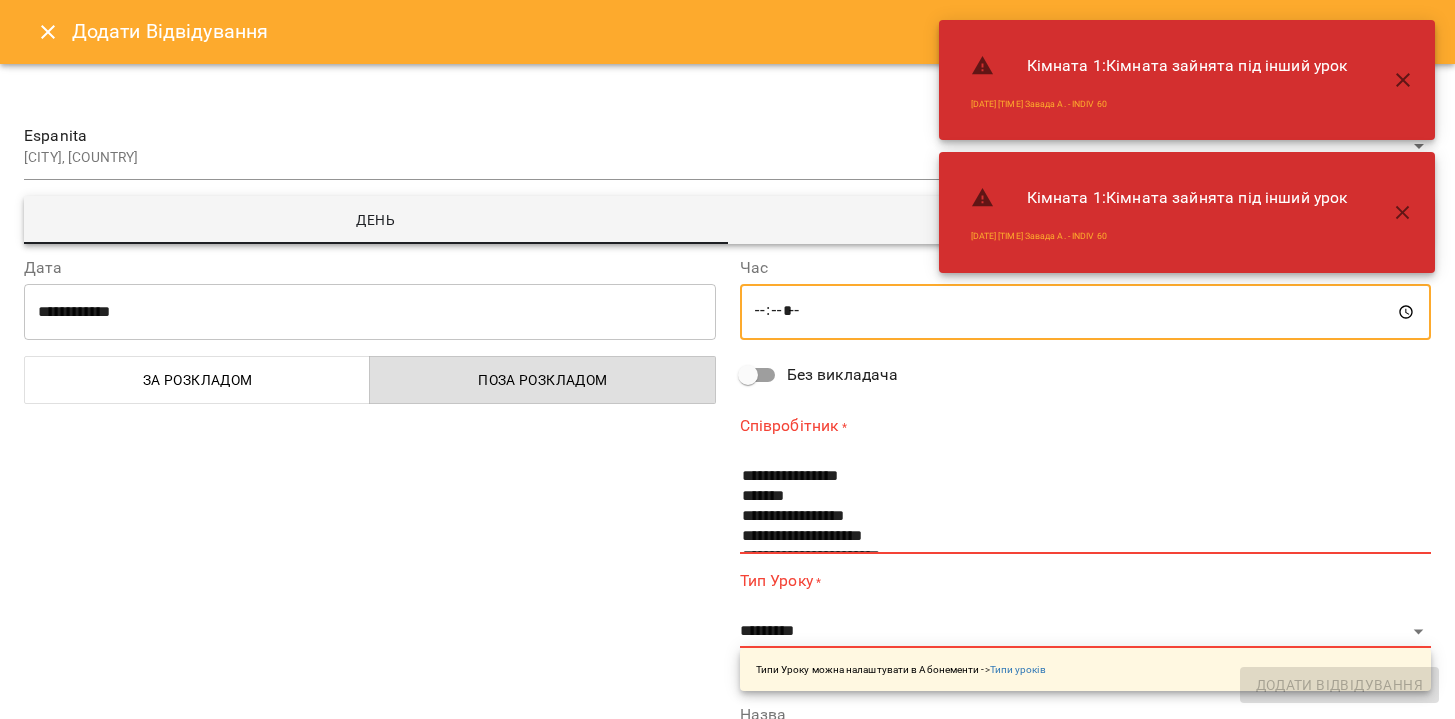 click on "*****" at bounding box center [1086, 312] 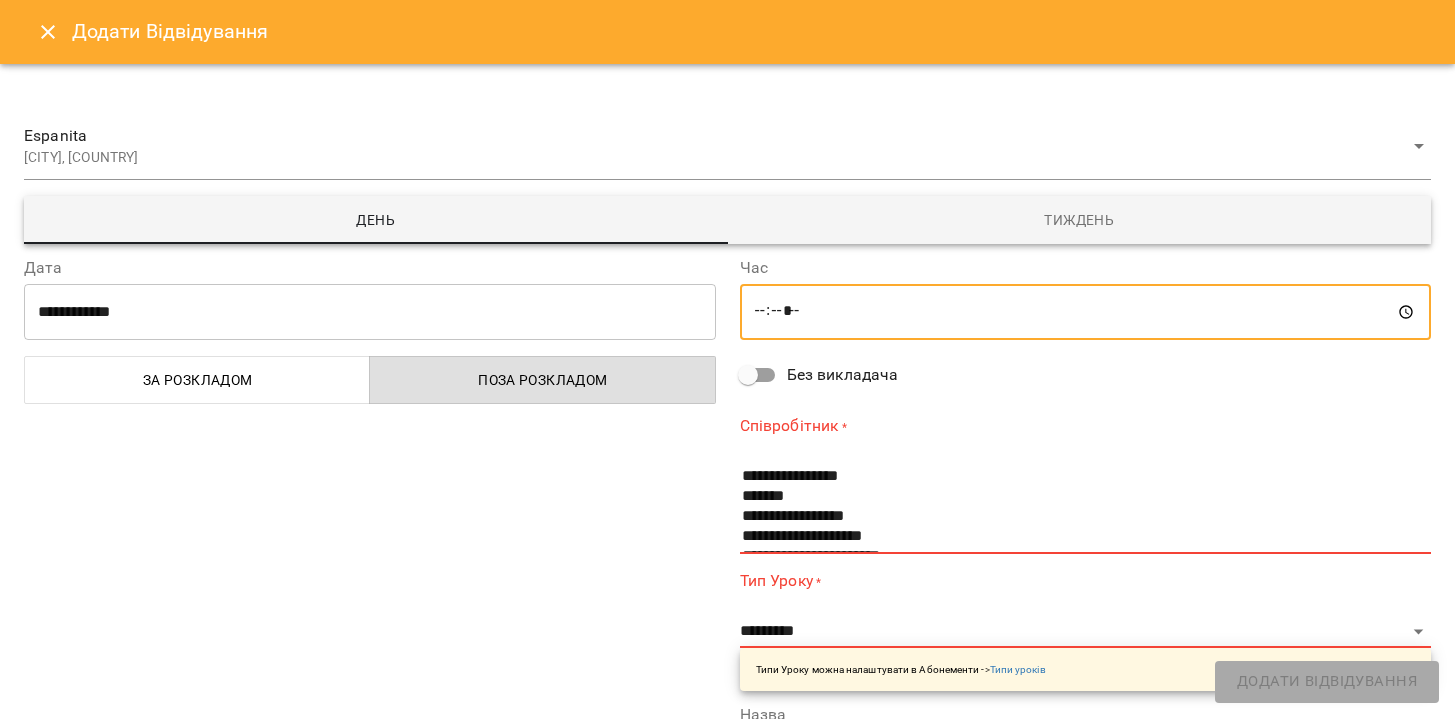 type on "*****" 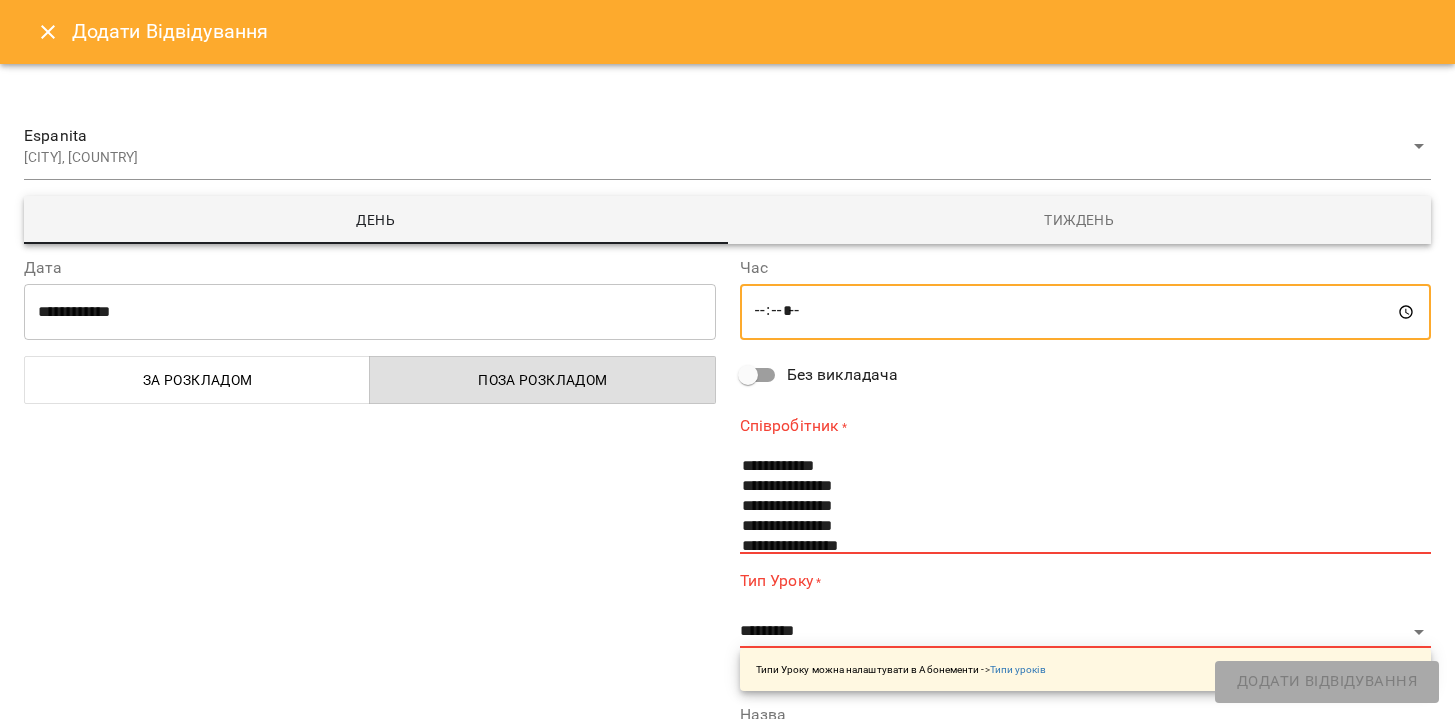 scroll, scrollTop: 393, scrollLeft: 0, axis: vertical 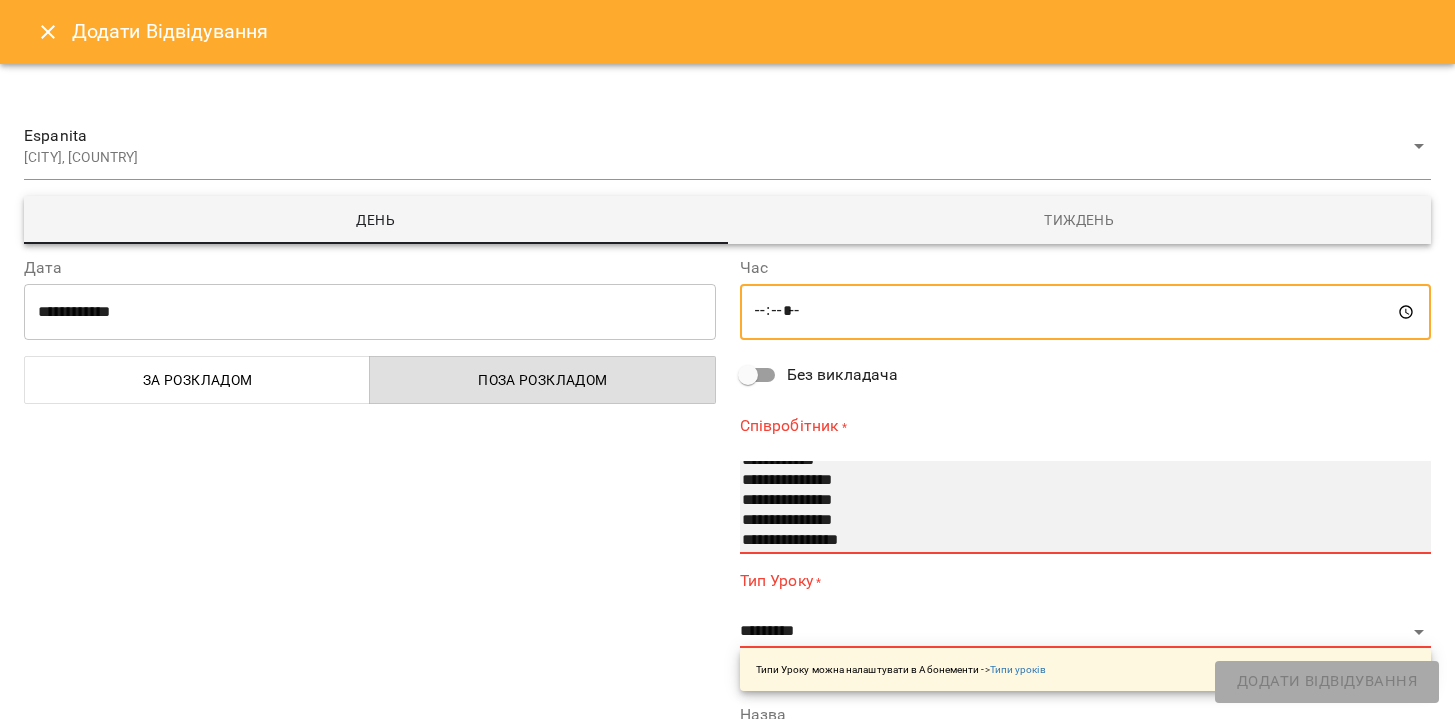 select on "**********" 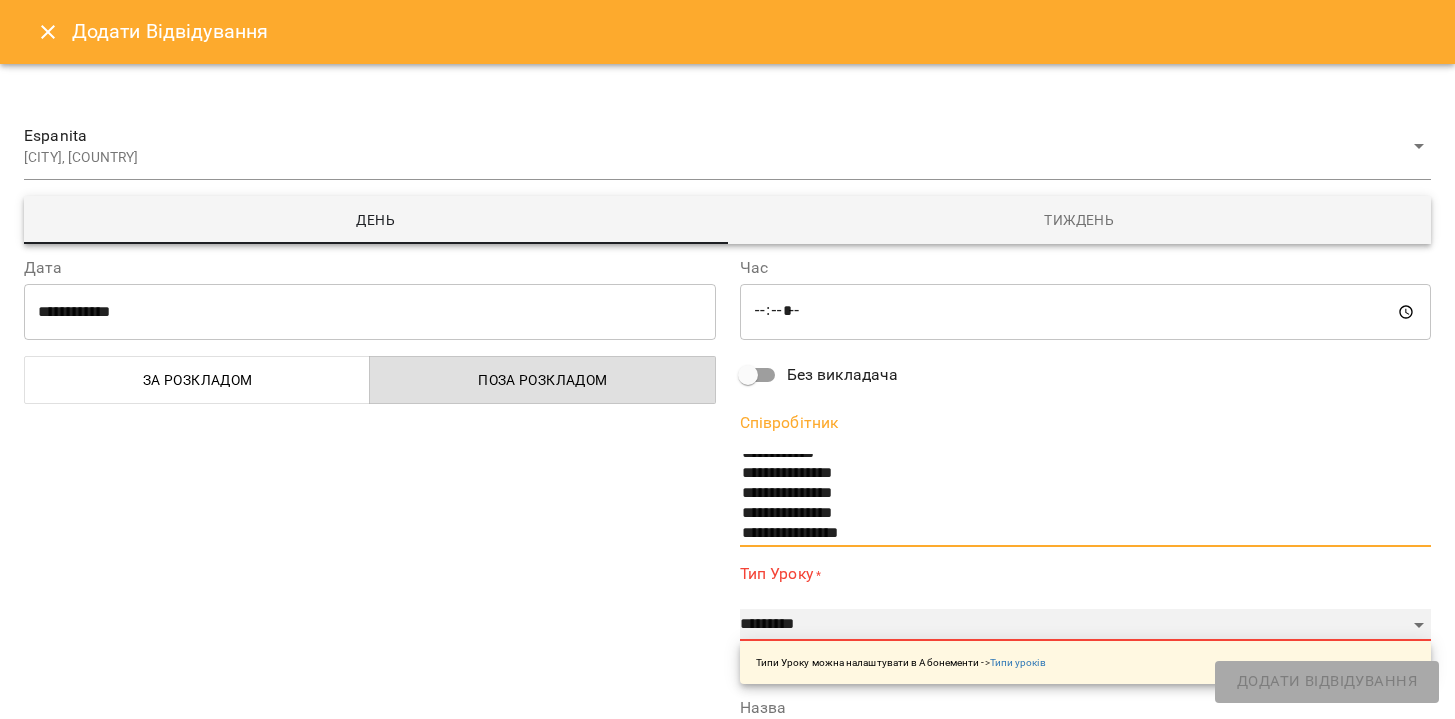 click on "**********" at bounding box center (1086, 625) 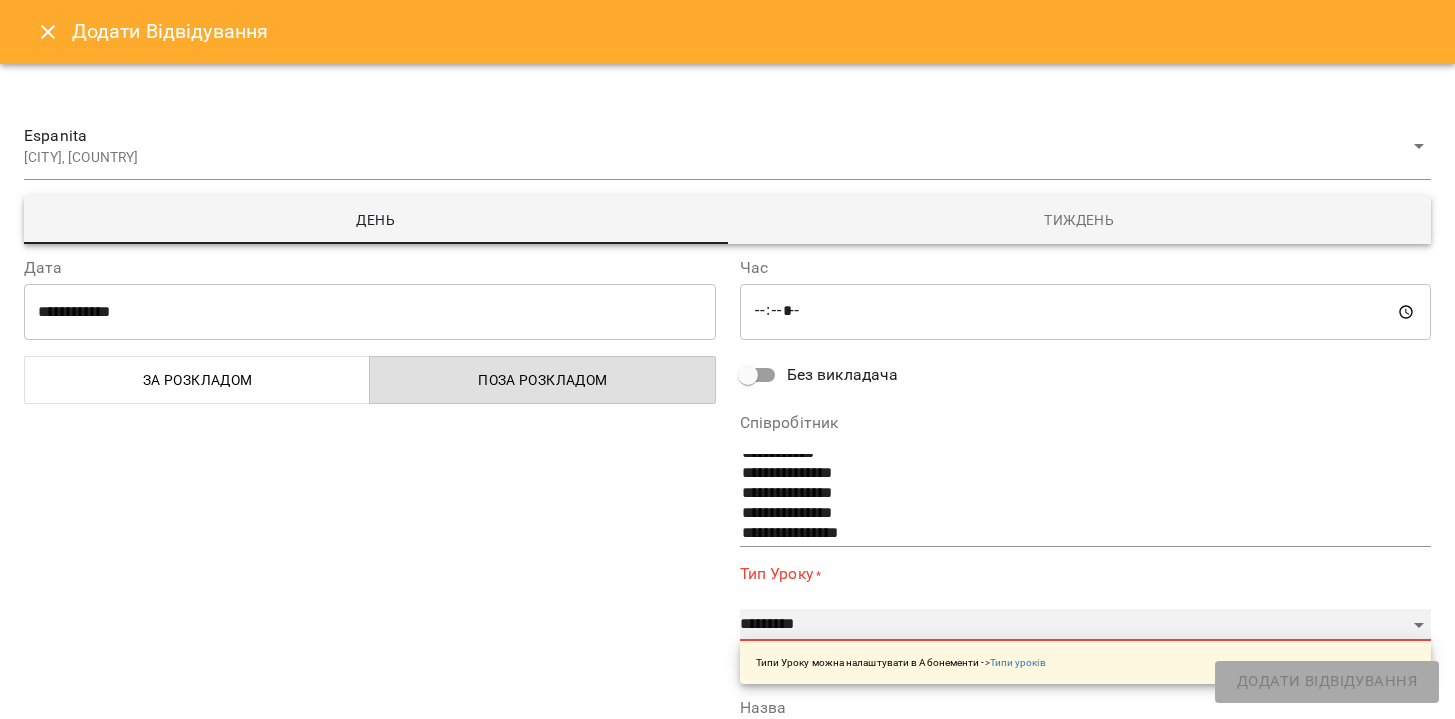 select on "**********" 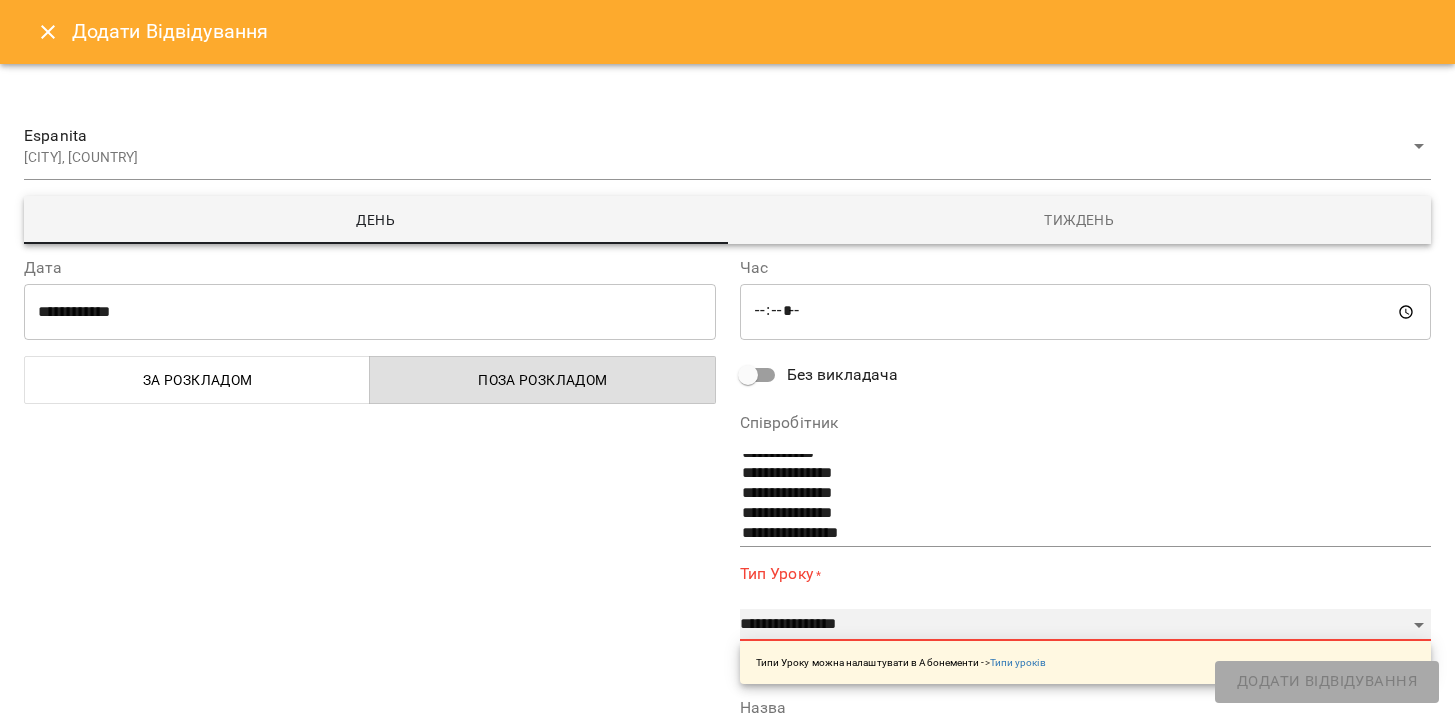 type on "**" 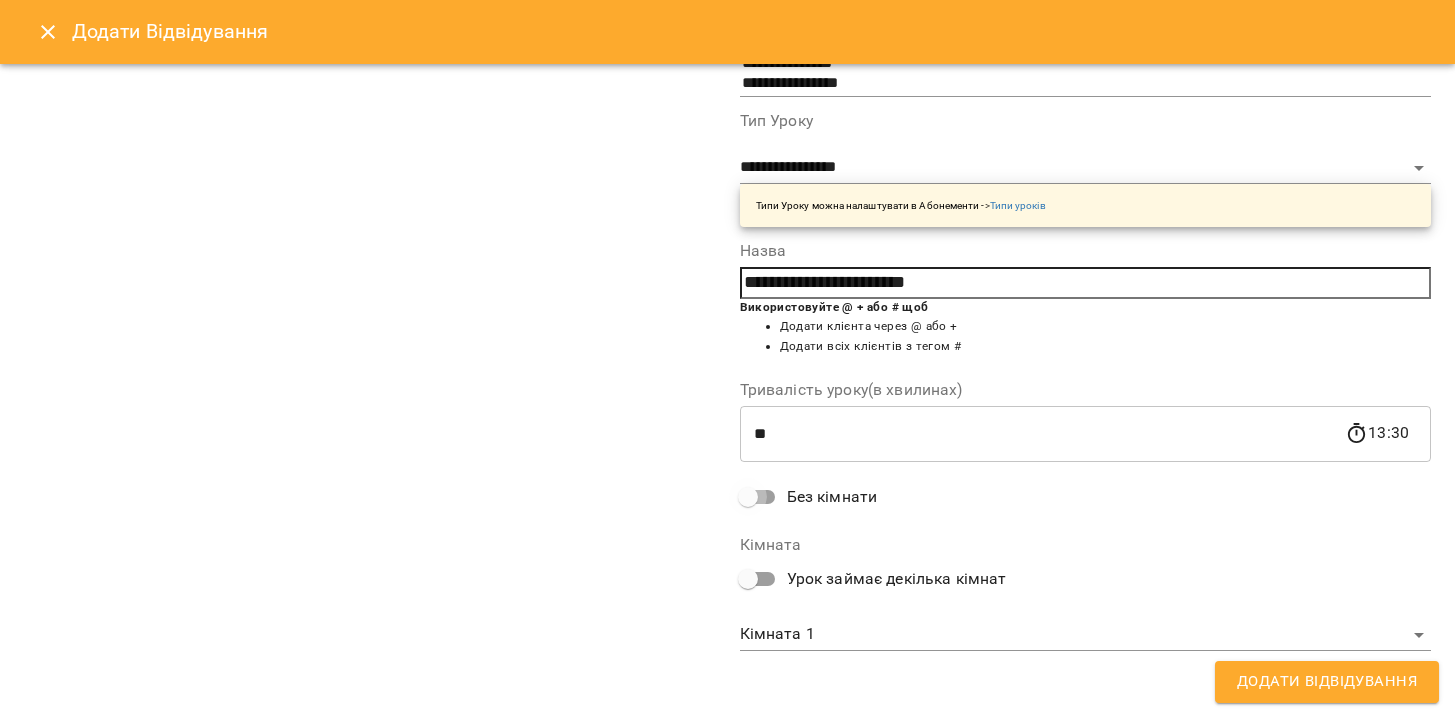 scroll, scrollTop: 303, scrollLeft: 0, axis: vertical 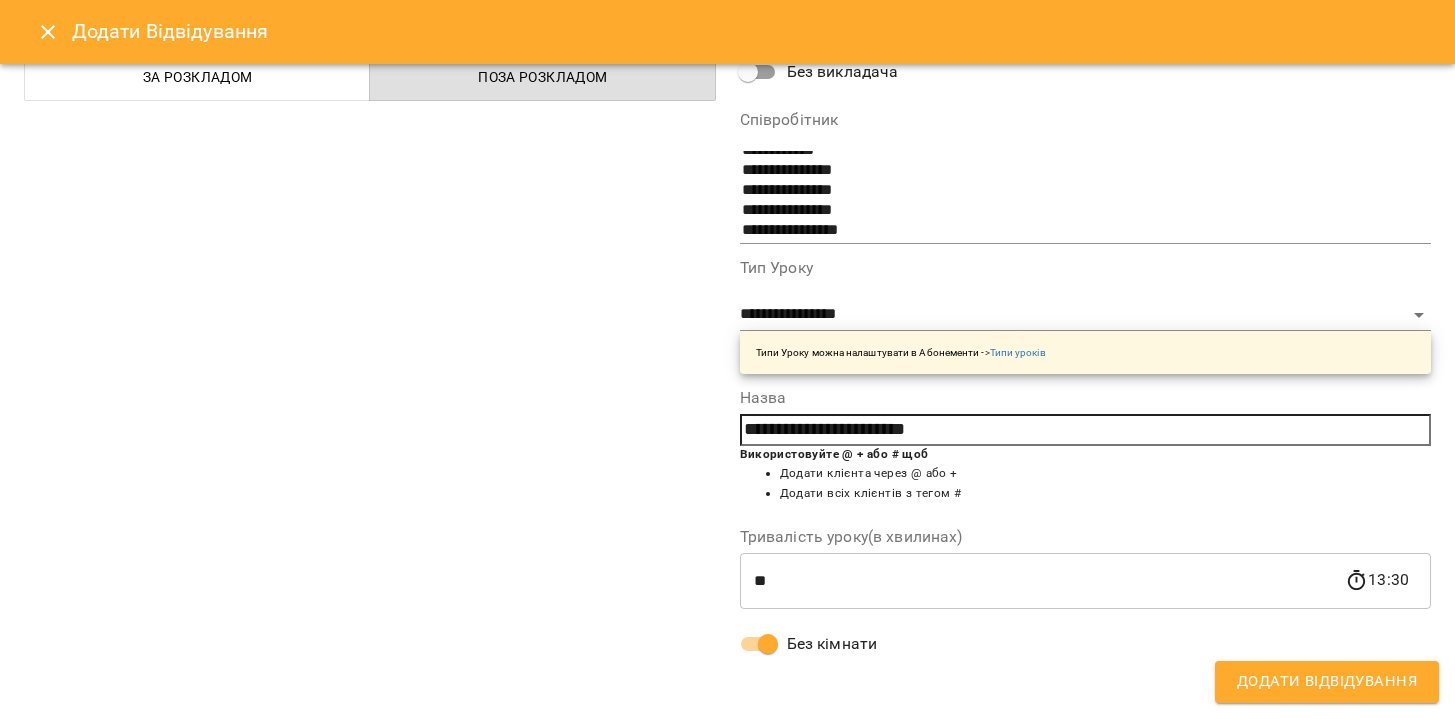 click on "Додати Відвідування" at bounding box center [1327, 682] 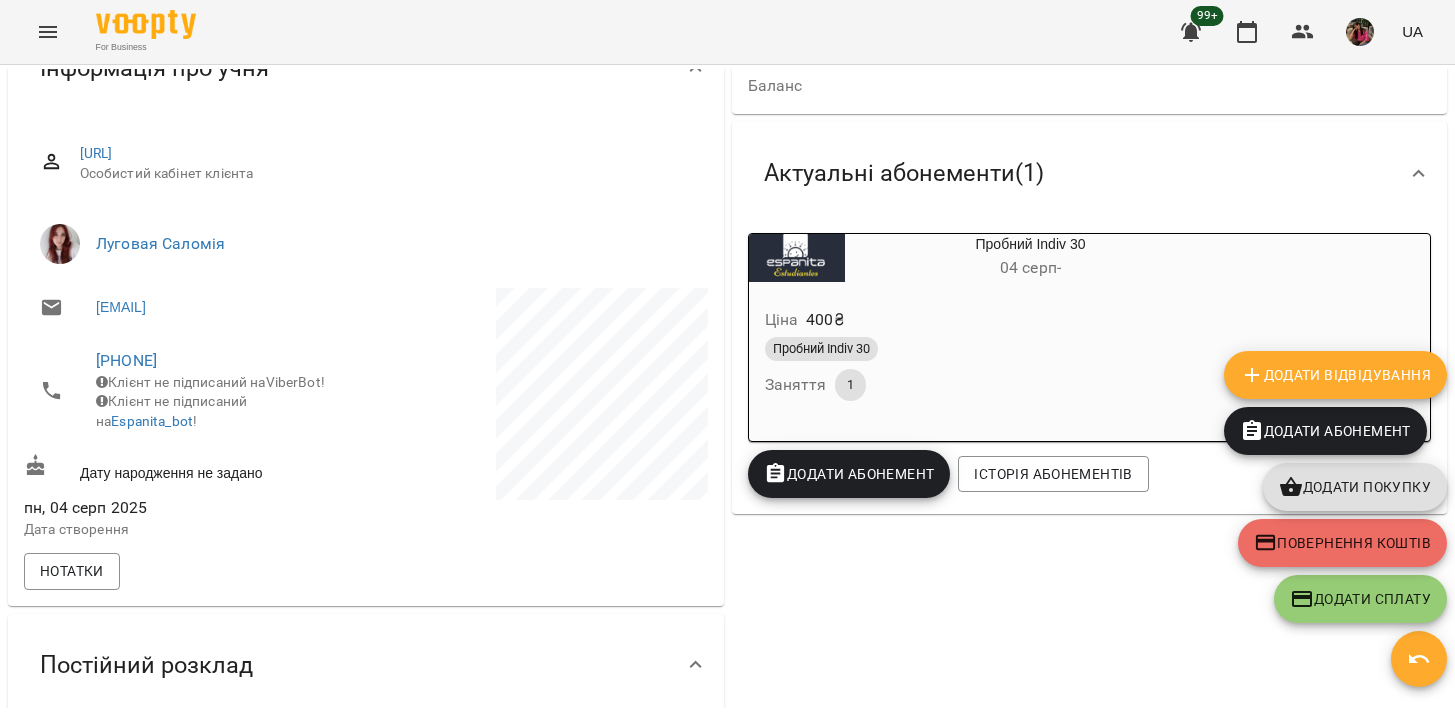scroll, scrollTop: 0, scrollLeft: 0, axis: both 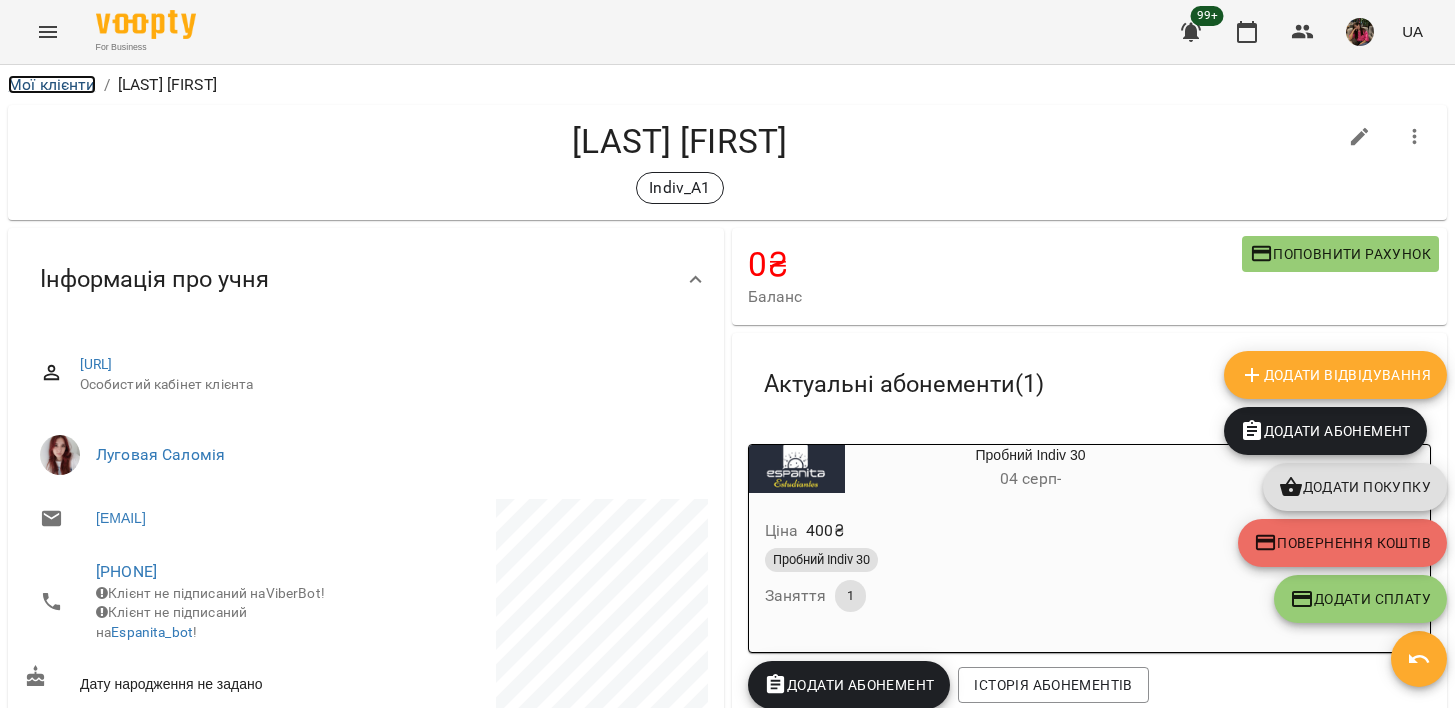click on "Мої клієнти" at bounding box center (52, 84) 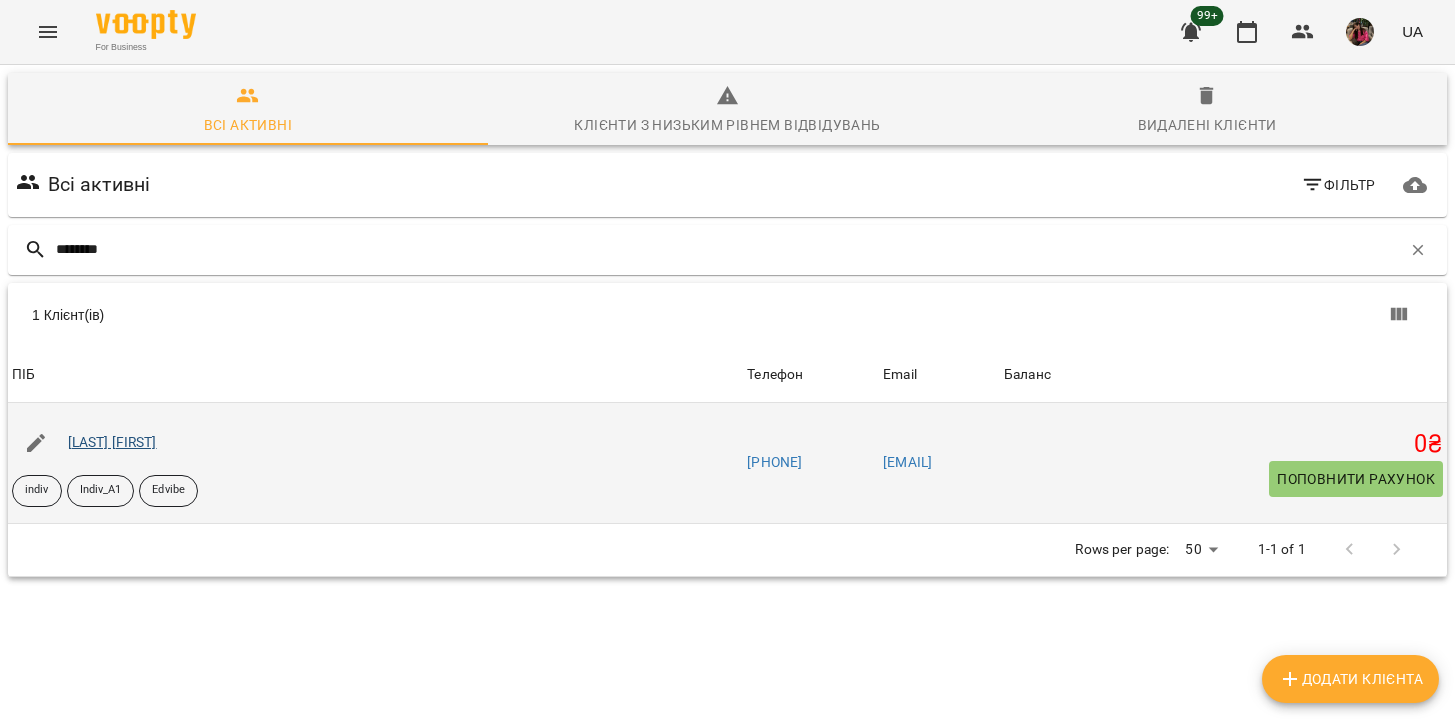 type on "********" 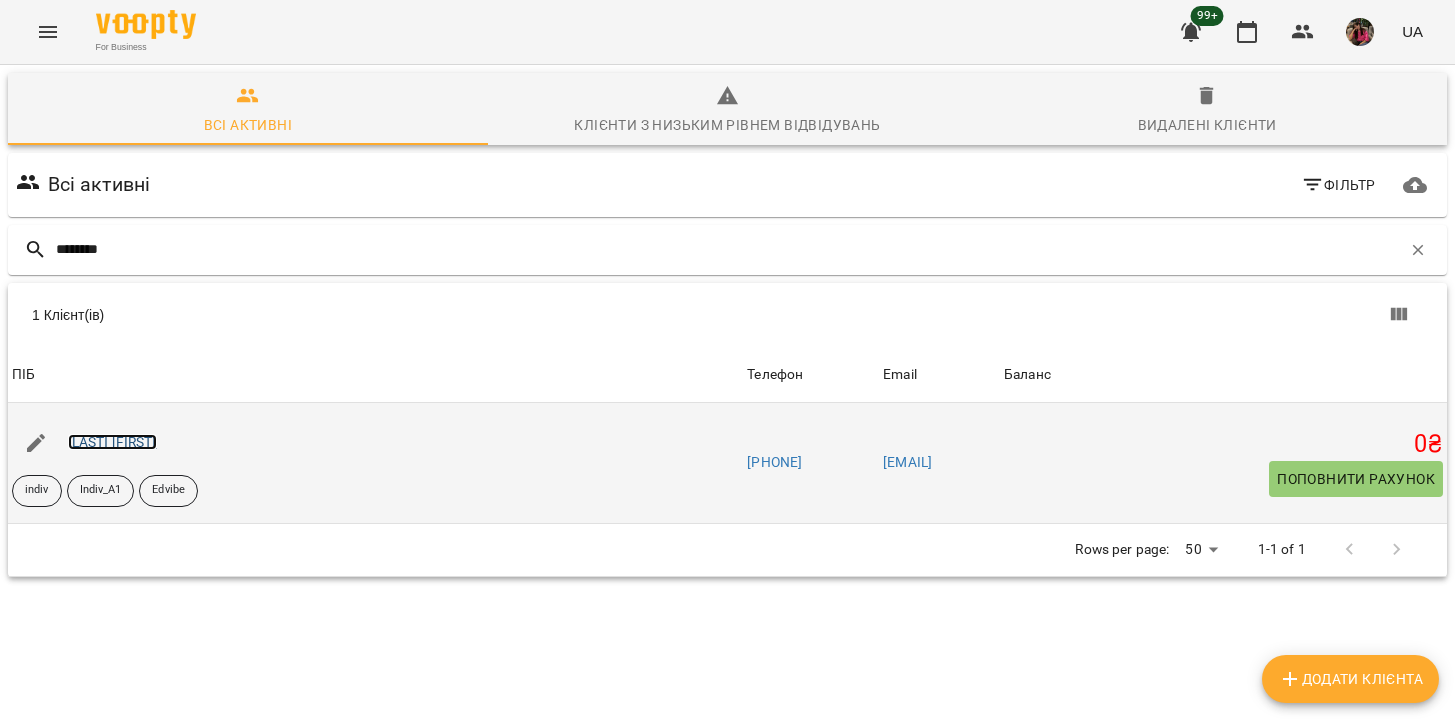 click on "[LAST] [FIRST]" at bounding box center [112, 442] 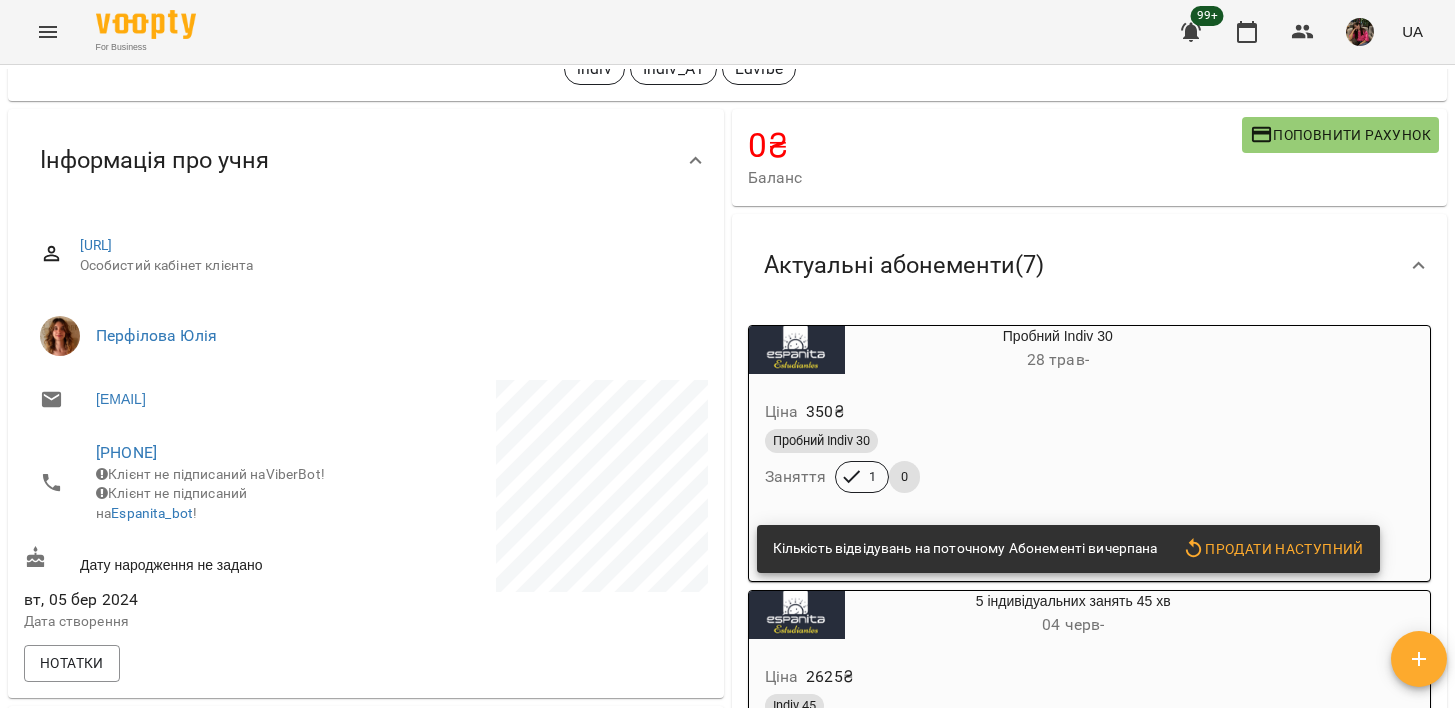 scroll, scrollTop: 0, scrollLeft: 0, axis: both 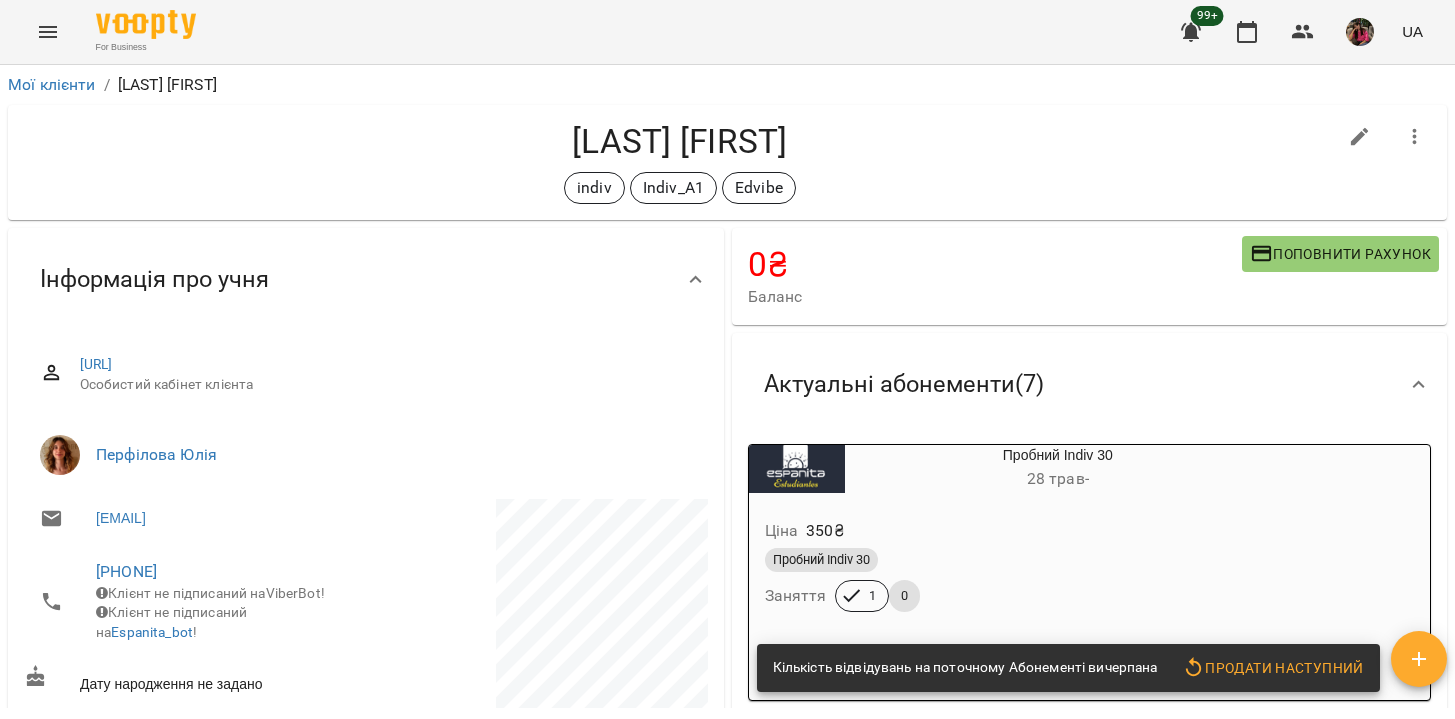 click 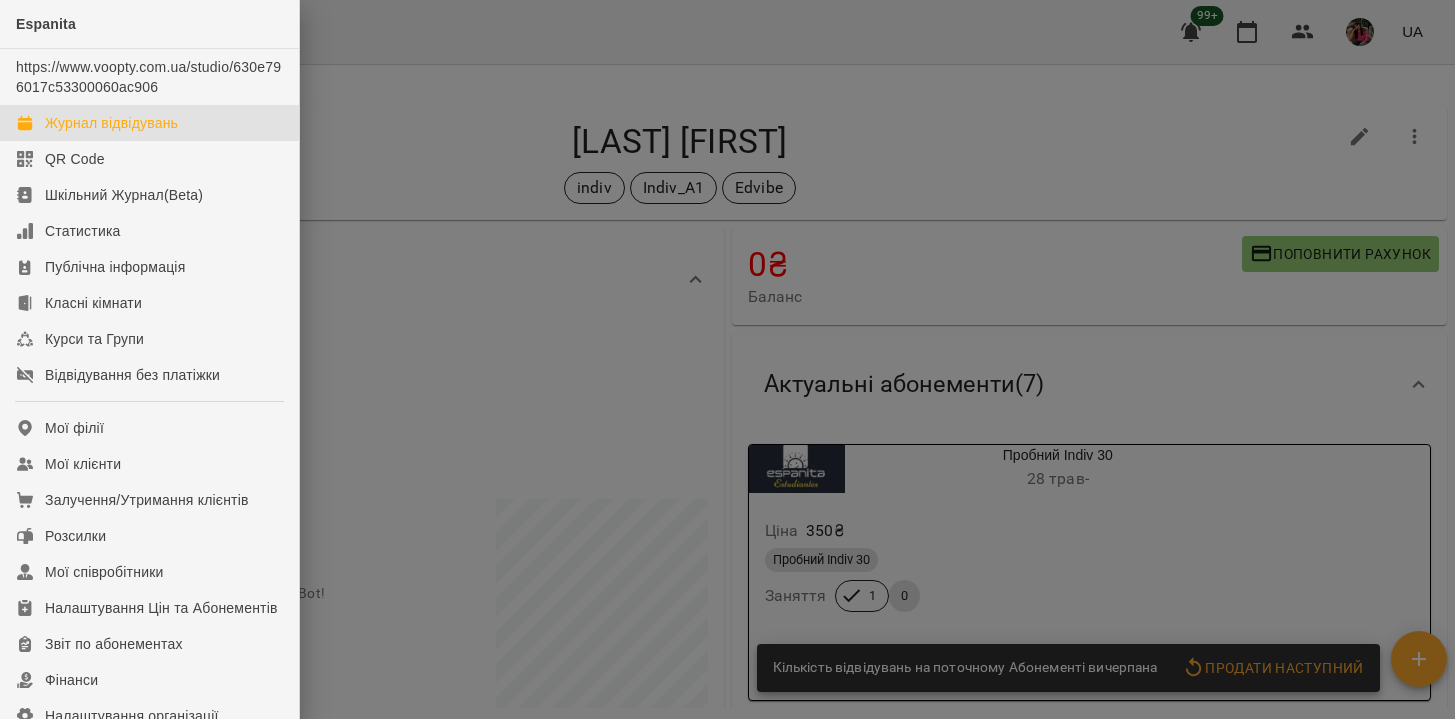 click on "Журнал відвідувань" at bounding box center (111, 123) 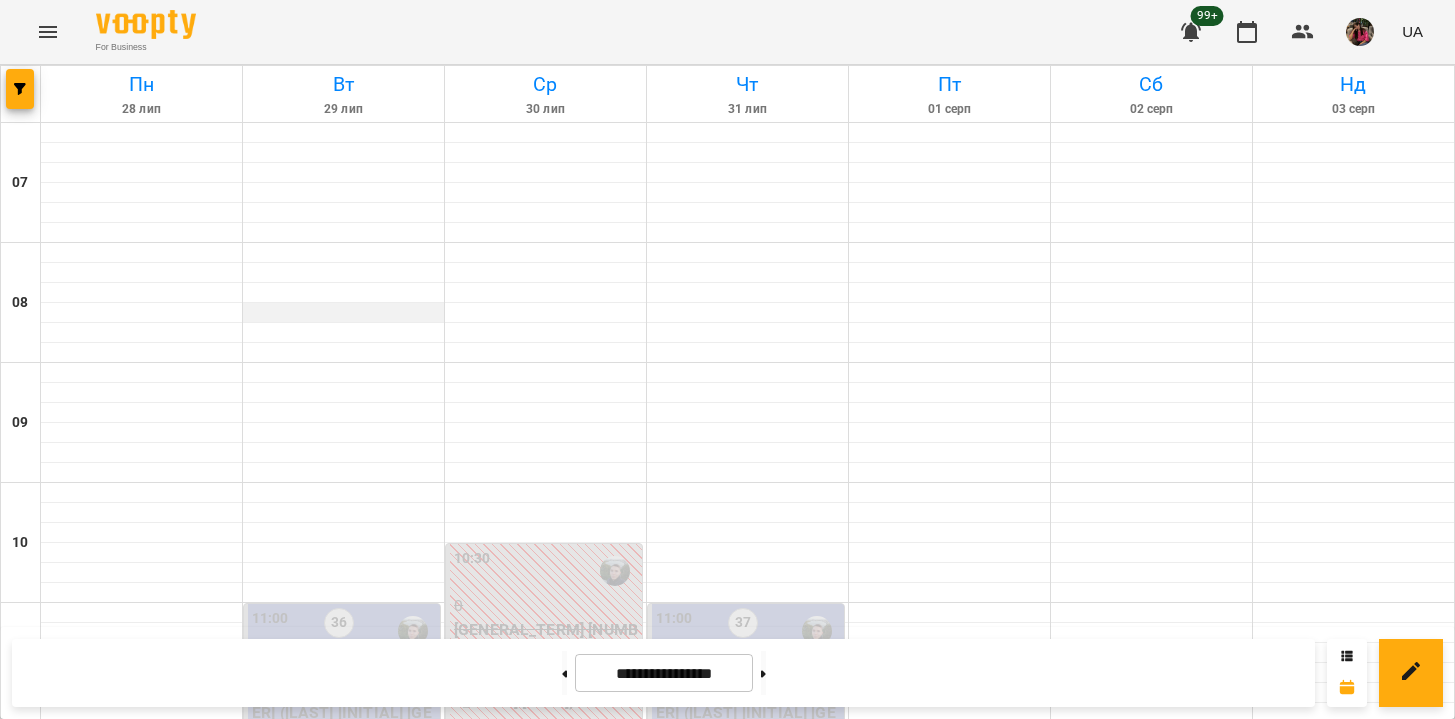 scroll, scrollTop: 362, scrollLeft: 0, axis: vertical 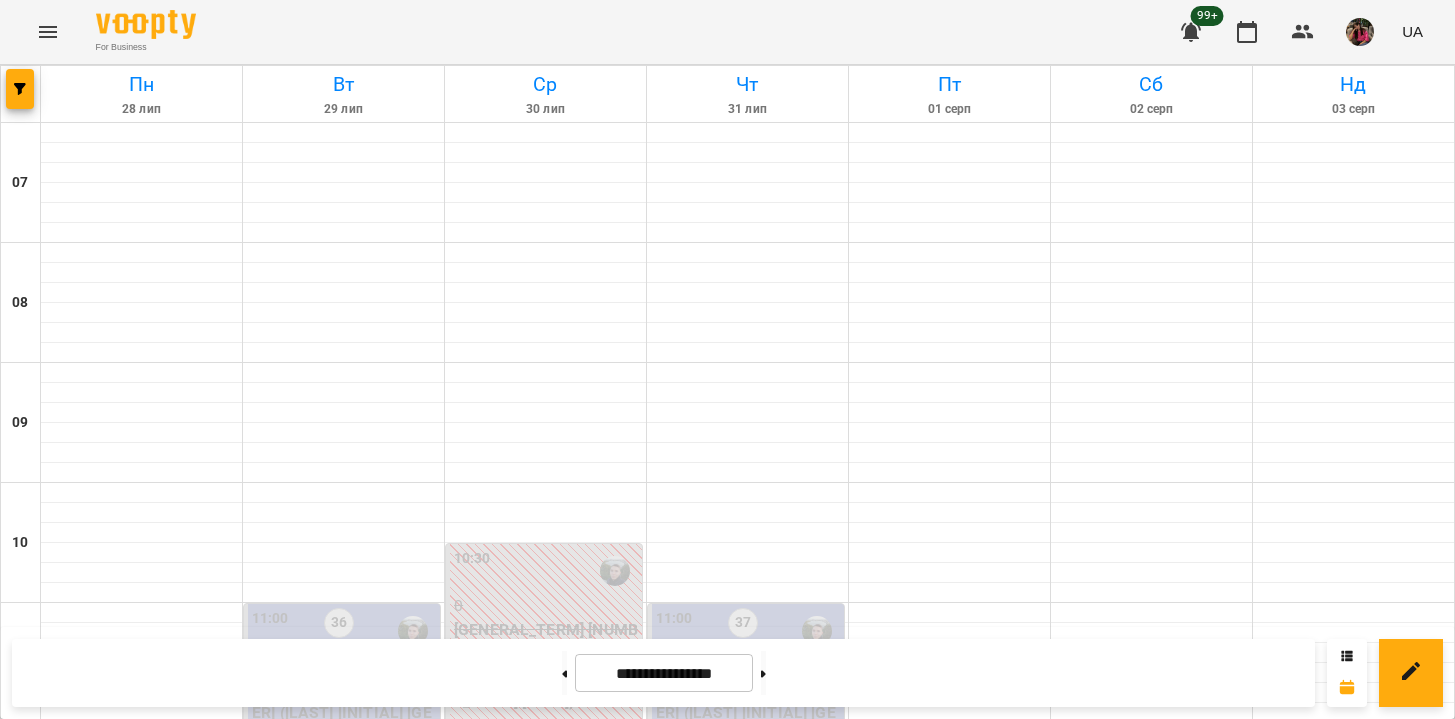 click on "[GENERAL_TERM] [NUMBER] ([LAST] [INITIAL] [GENERAL_TERM] [GENERAL_TERM] [TIME])" at bounding box center [546, 665] 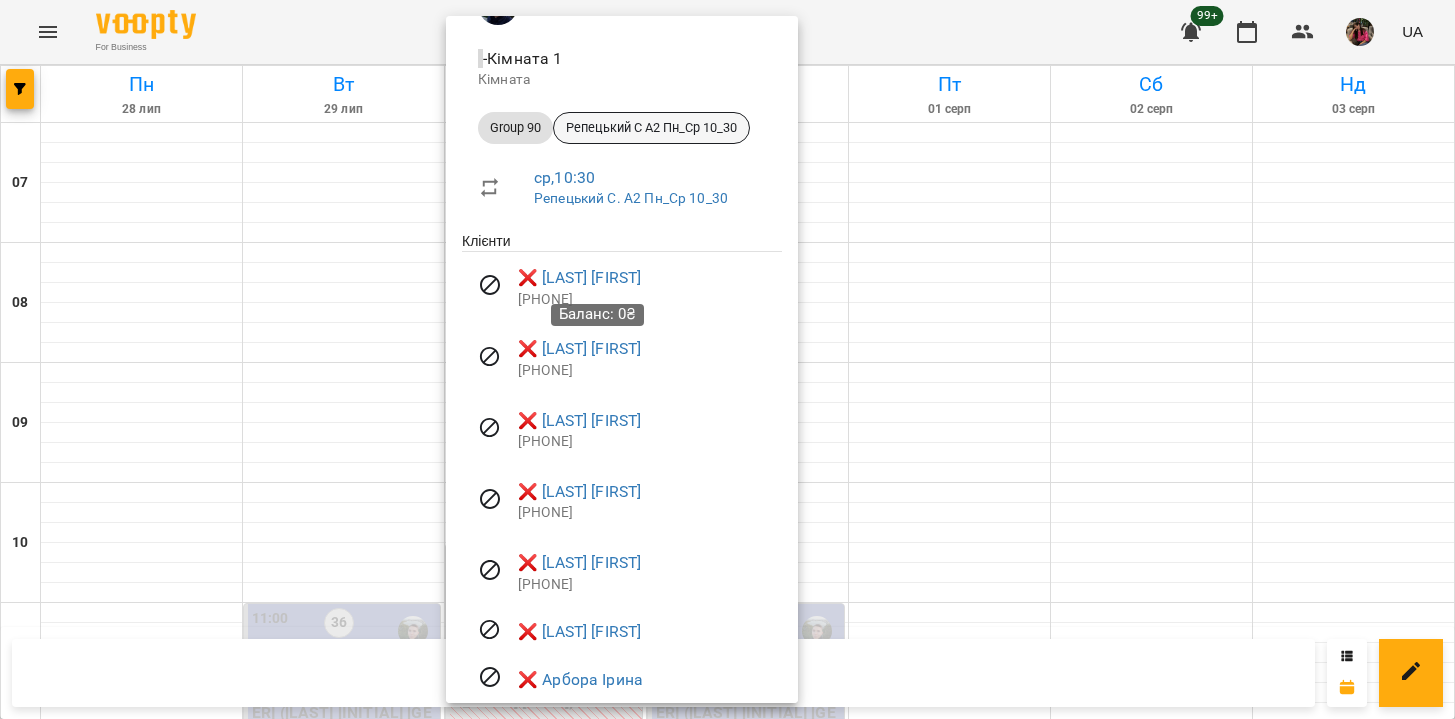 scroll, scrollTop: 0, scrollLeft: 0, axis: both 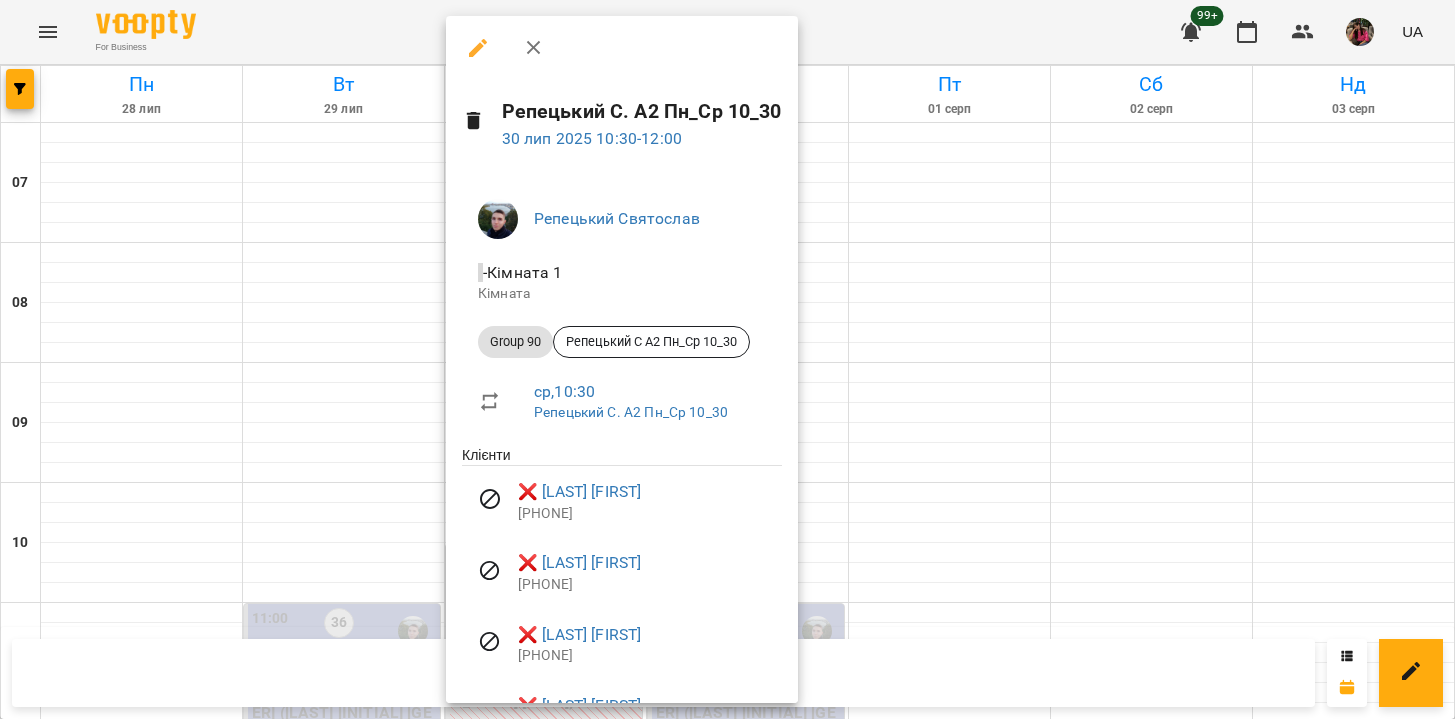 click 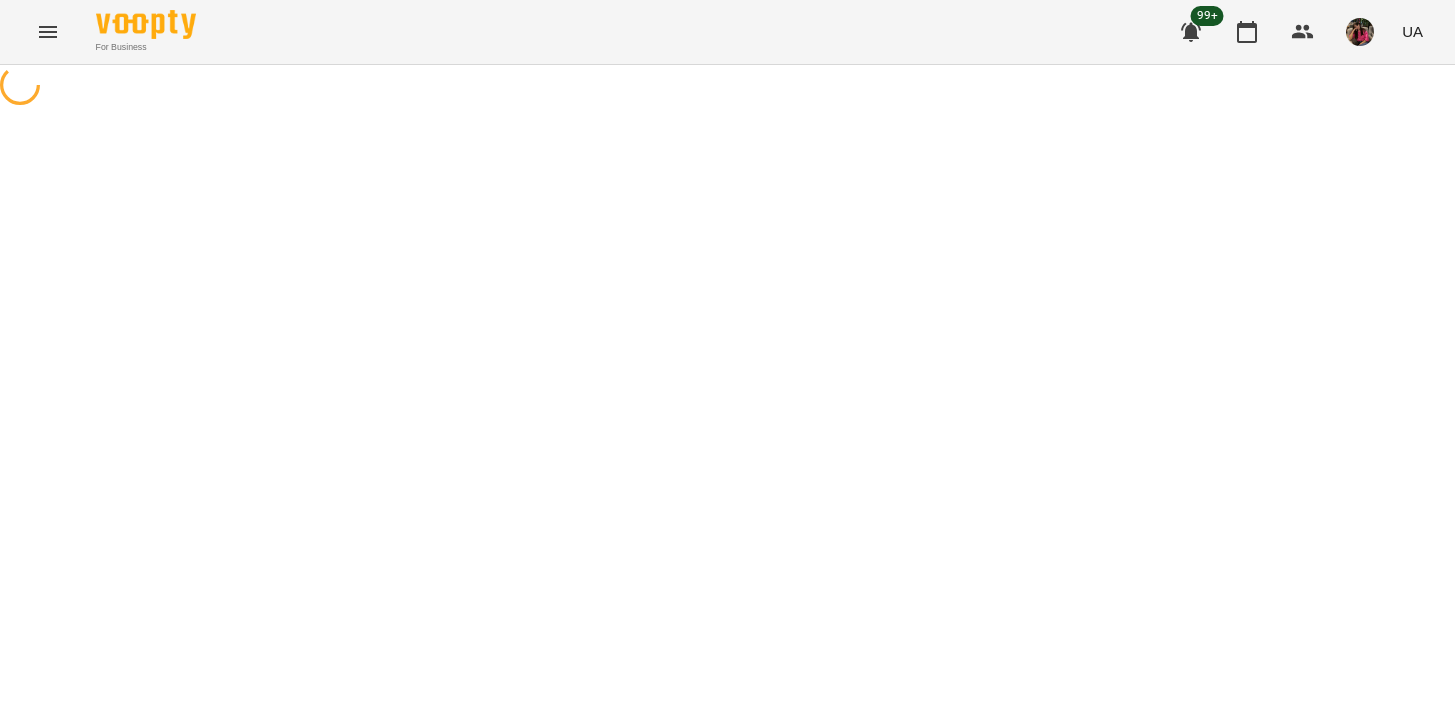 select on "********" 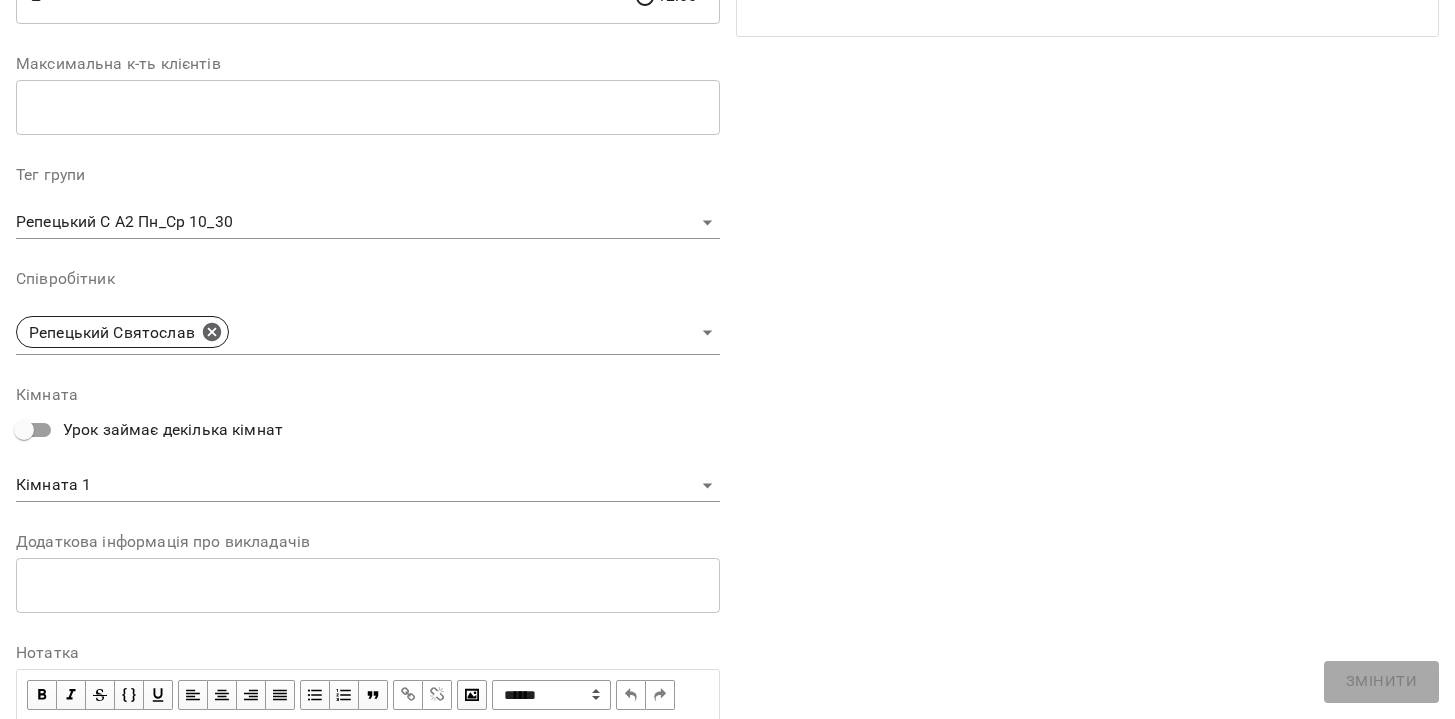 scroll, scrollTop: 0, scrollLeft: 0, axis: both 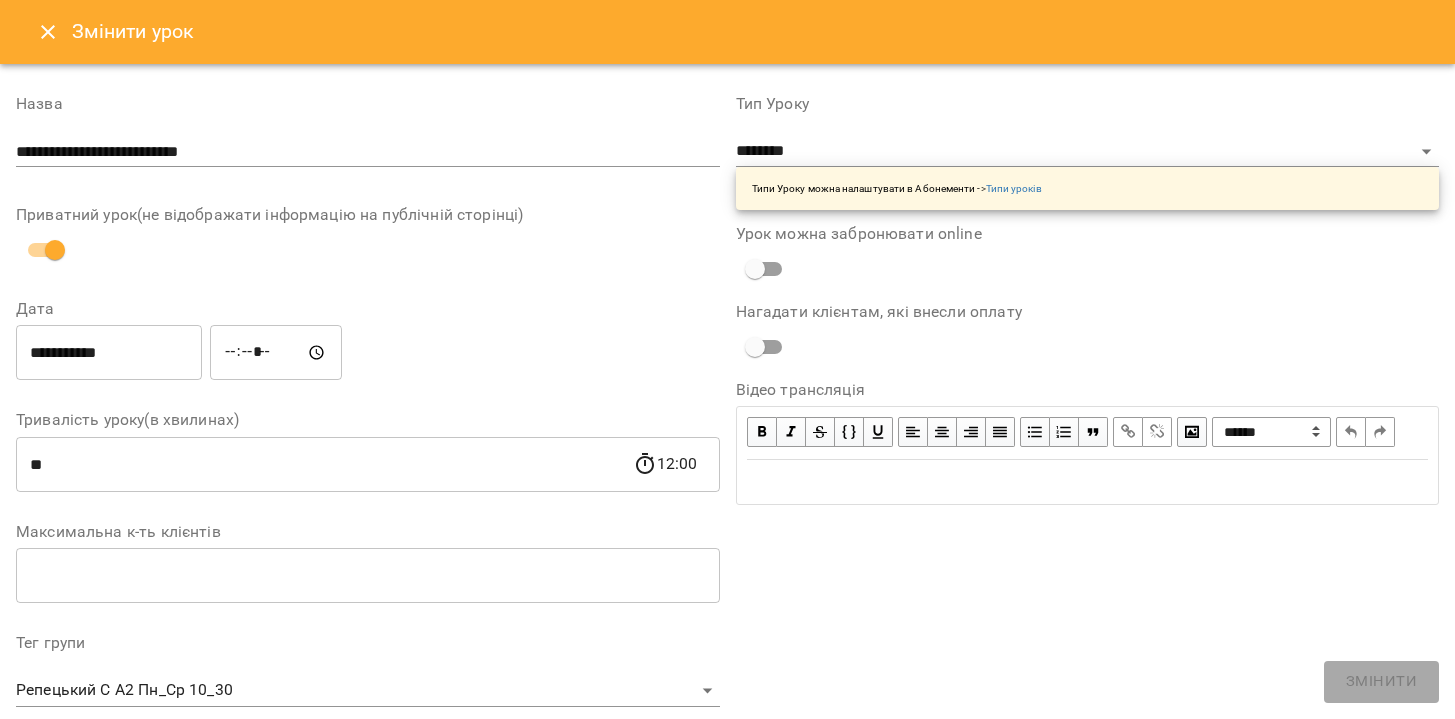 click 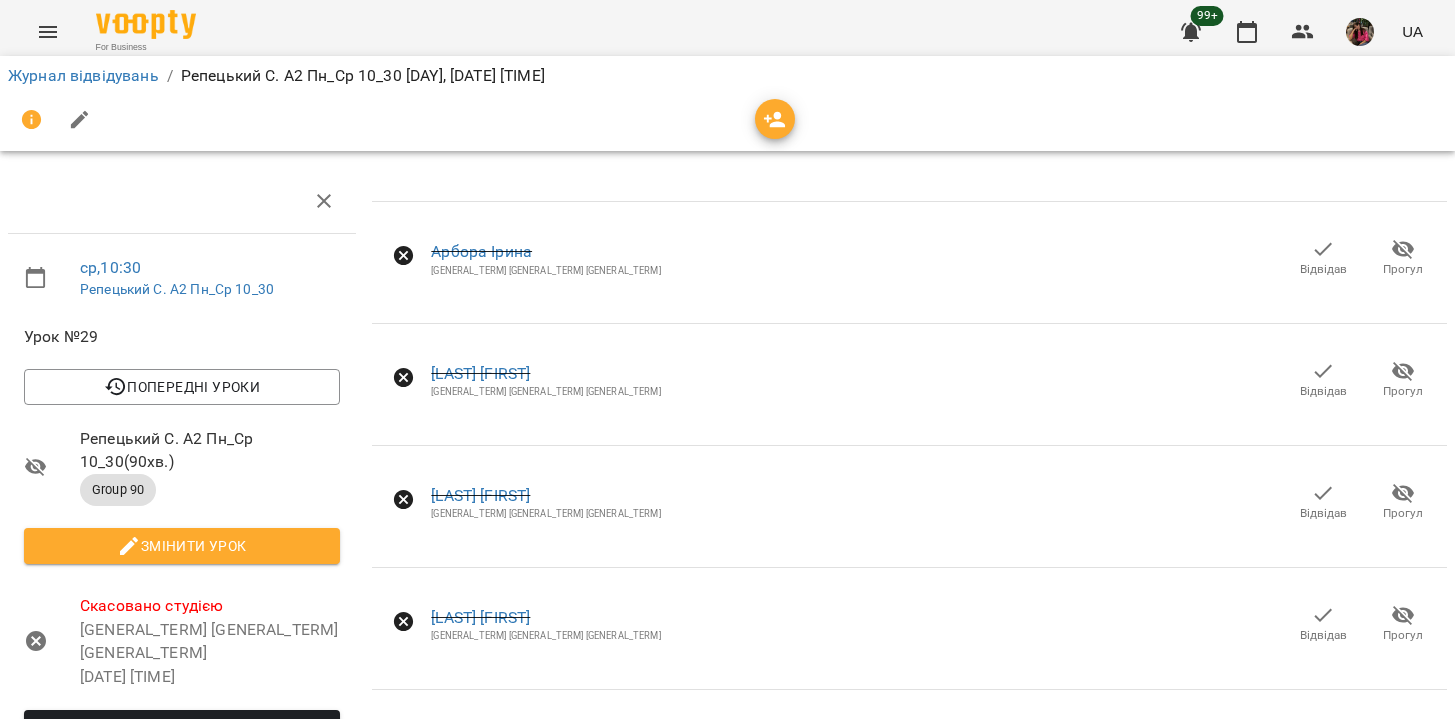 scroll, scrollTop: 0, scrollLeft: 0, axis: both 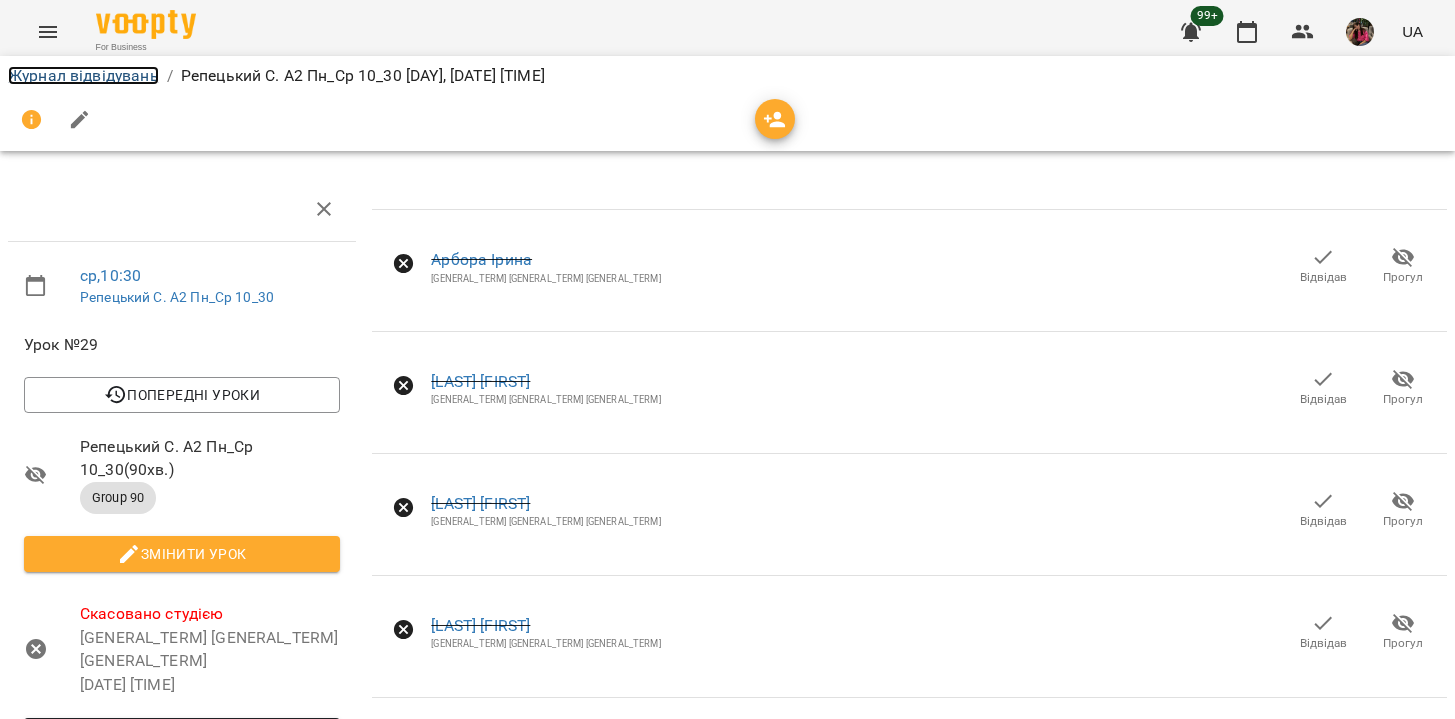 click on "Журнал відвідувань" at bounding box center [83, 75] 